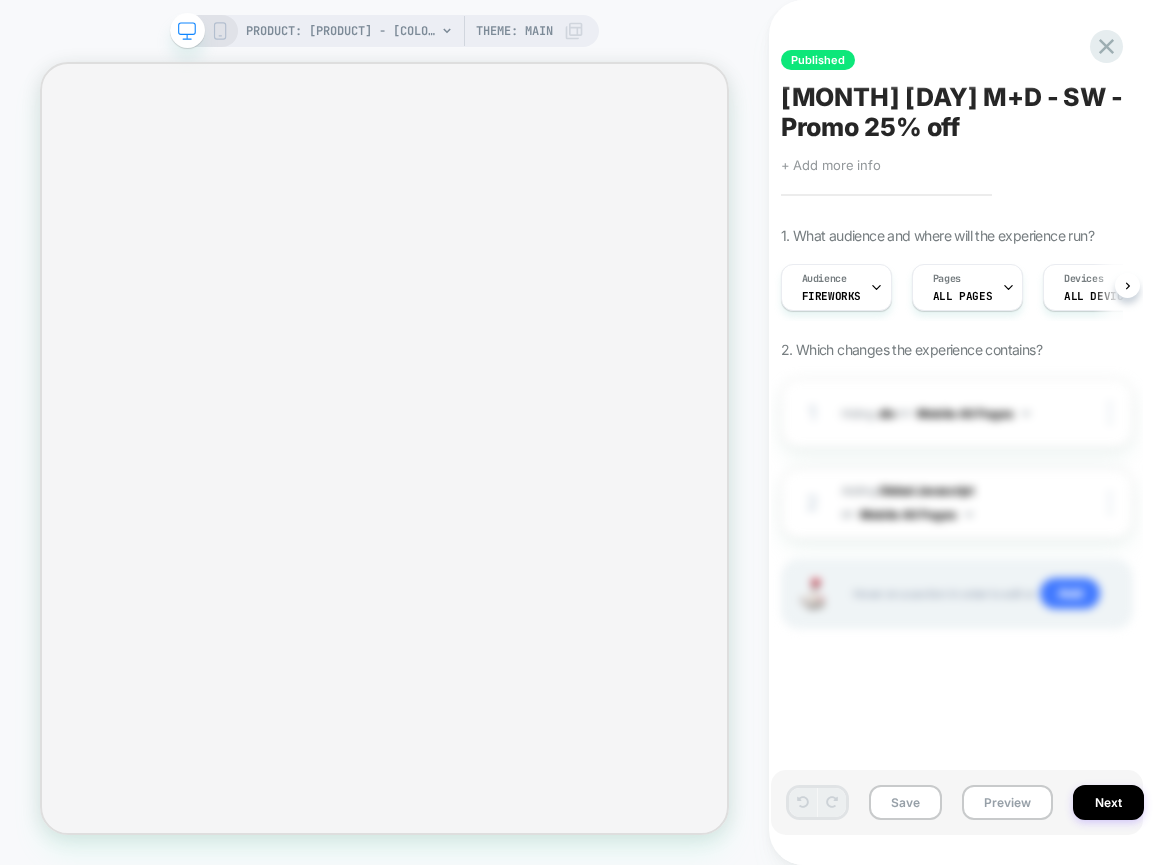 scroll, scrollTop: 0, scrollLeft: 0, axis: both 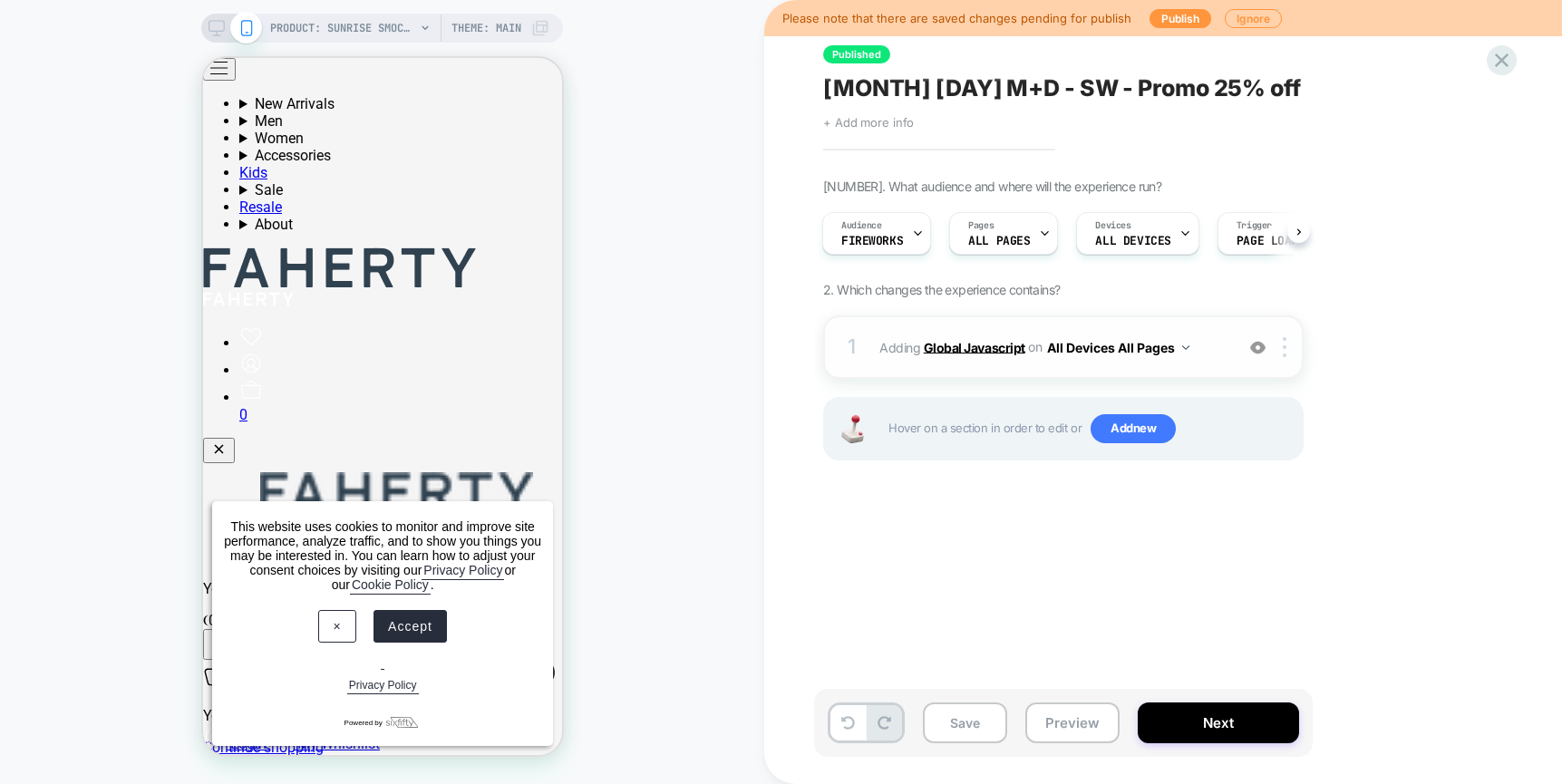 click on "Global Javascript" at bounding box center [975, 346] 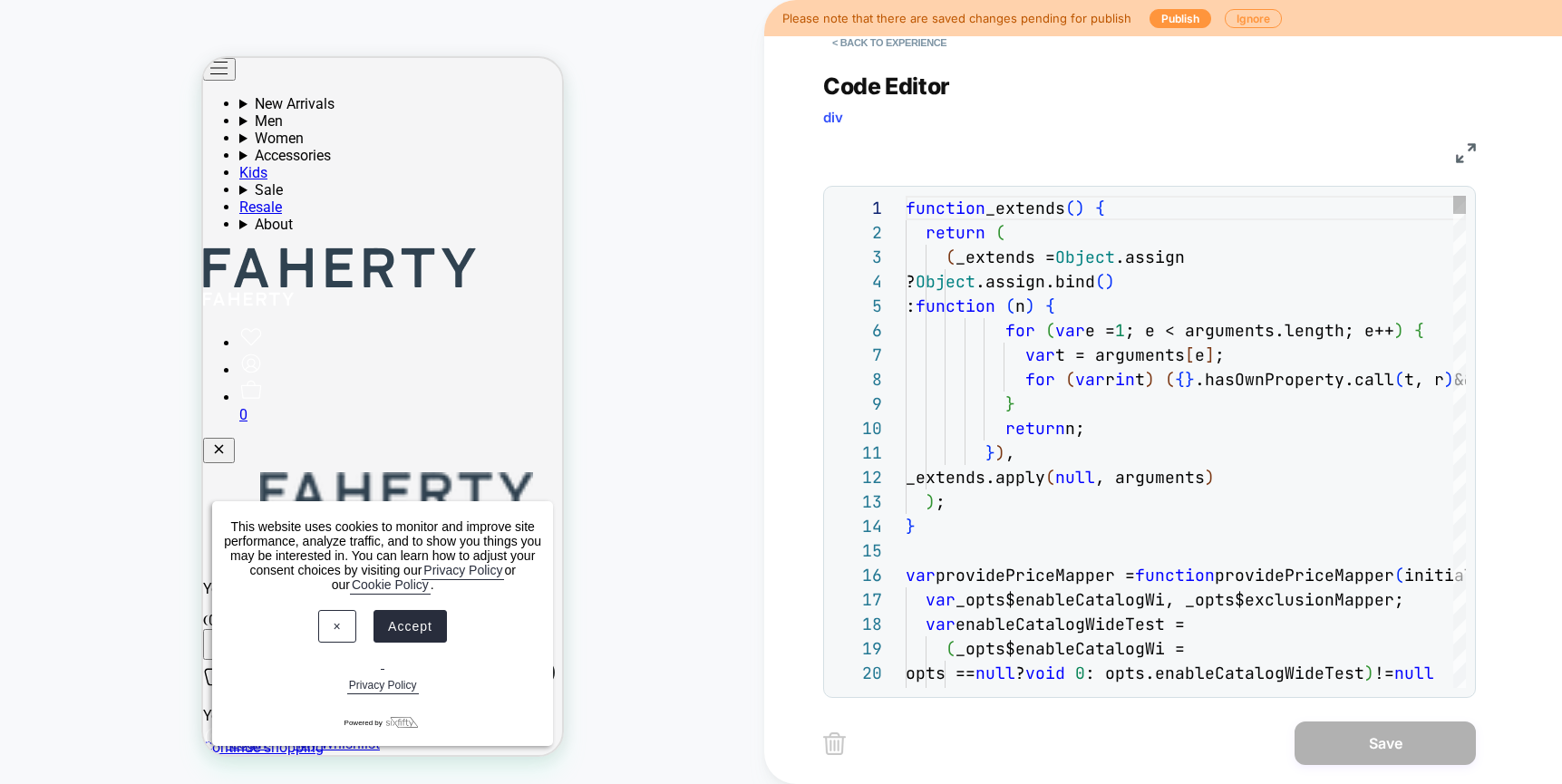 scroll, scrollTop: 245, scrollLeft: 0, axis: vertical 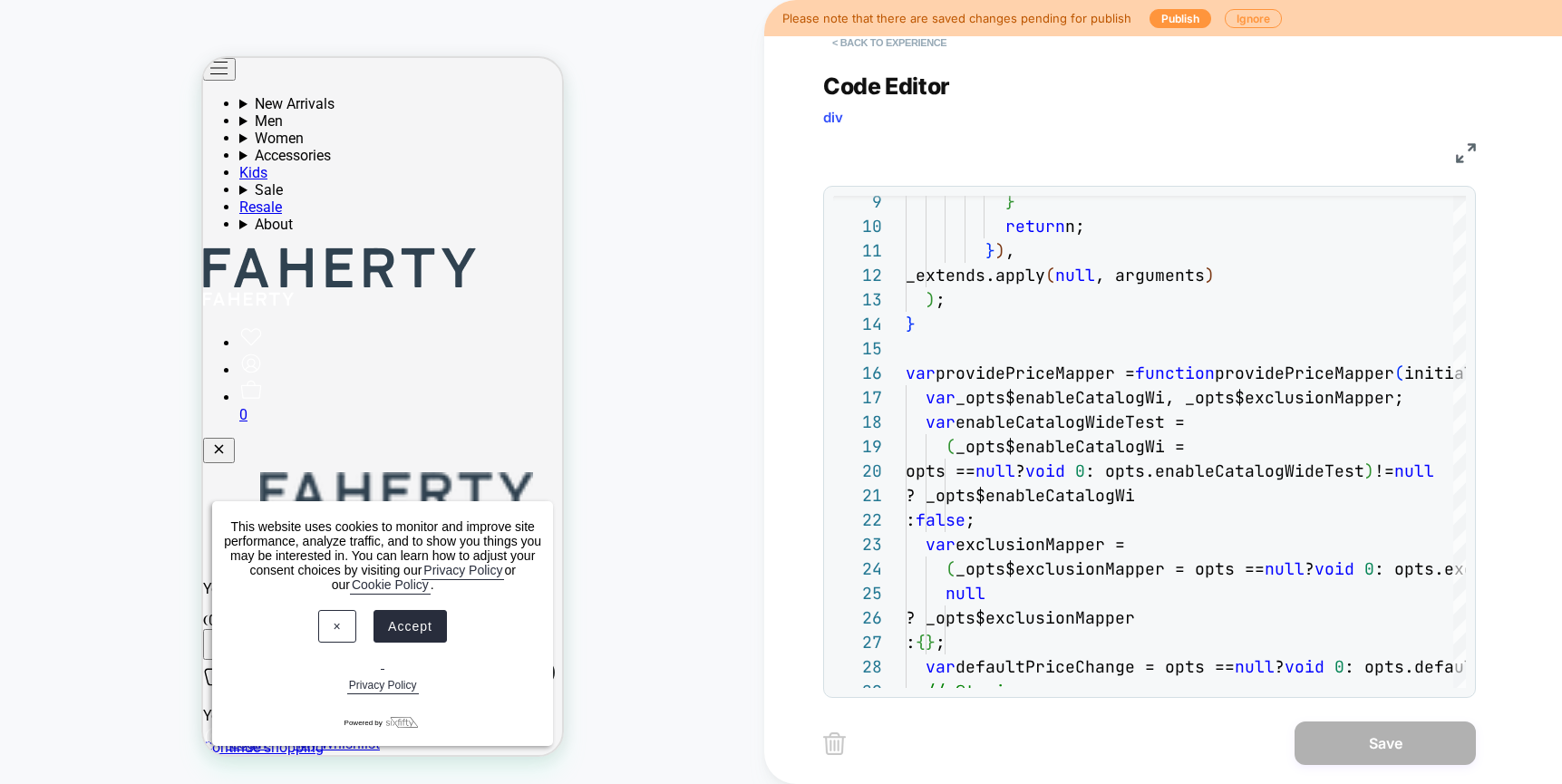 click on "< Back to experience" at bounding box center [889, 43] 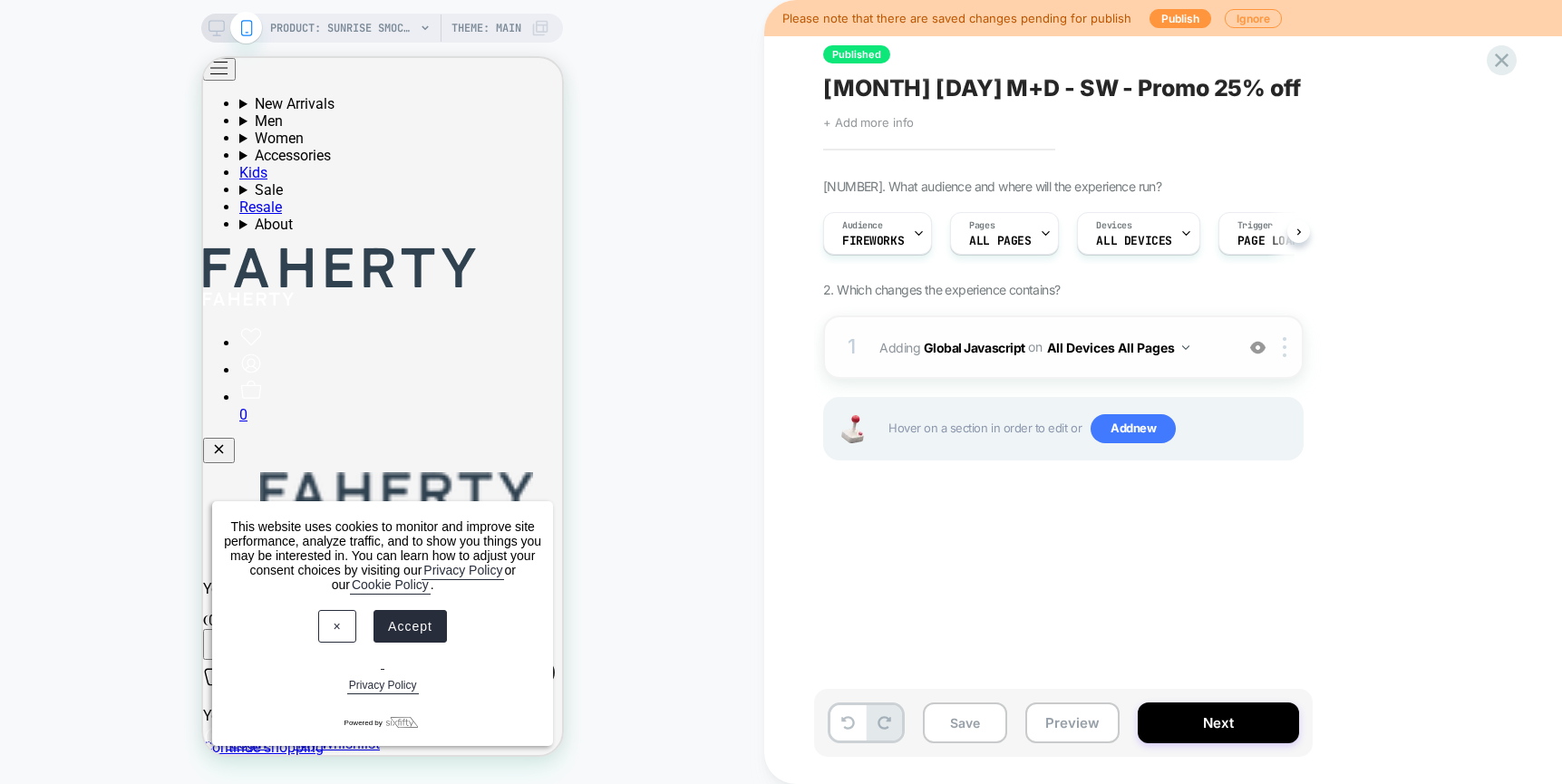 scroll, scrollTop: 0, scrollLeft: 1, axis: horizontal 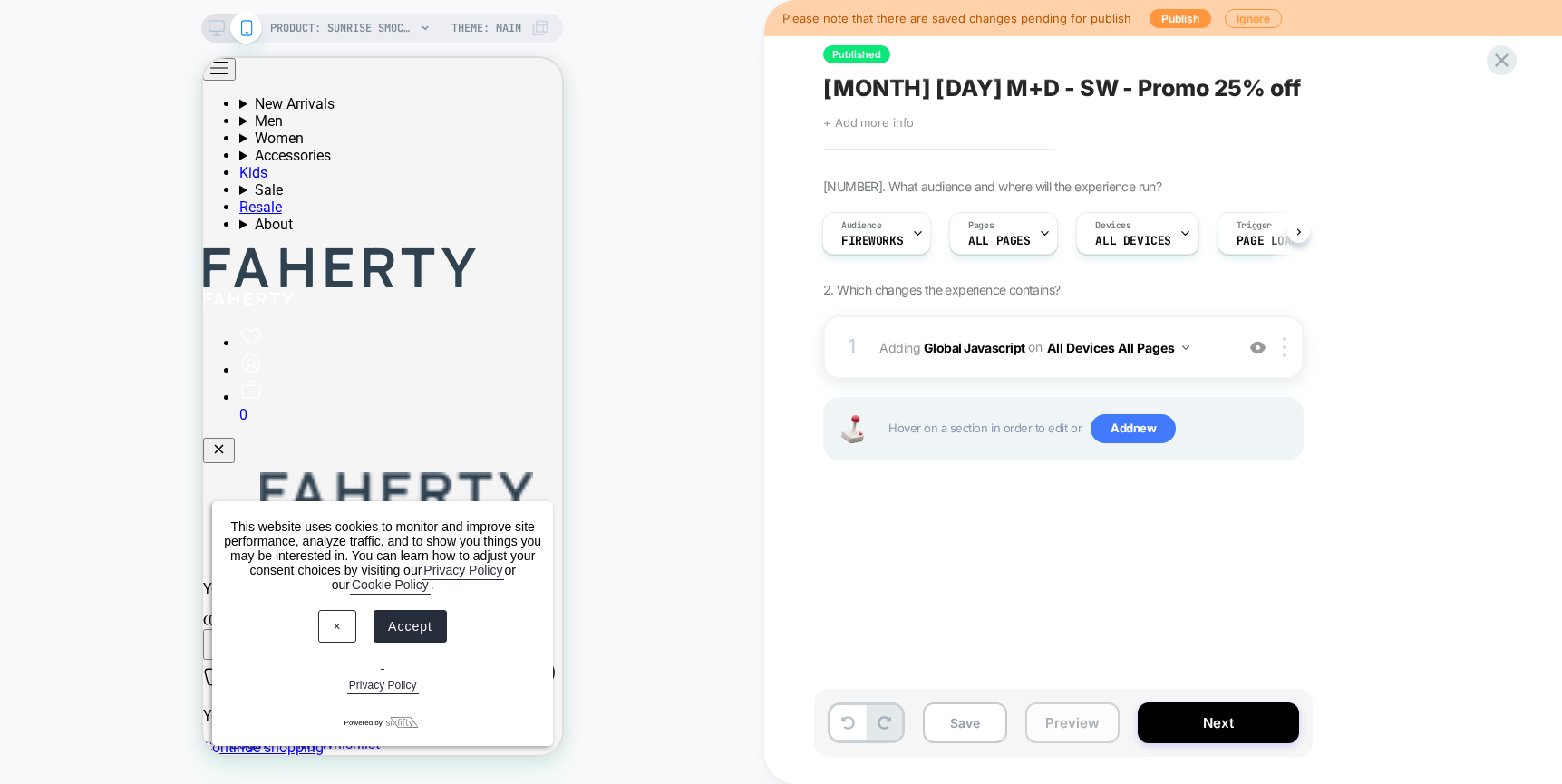 click on "Preview" at bounding box center (1072, 722) 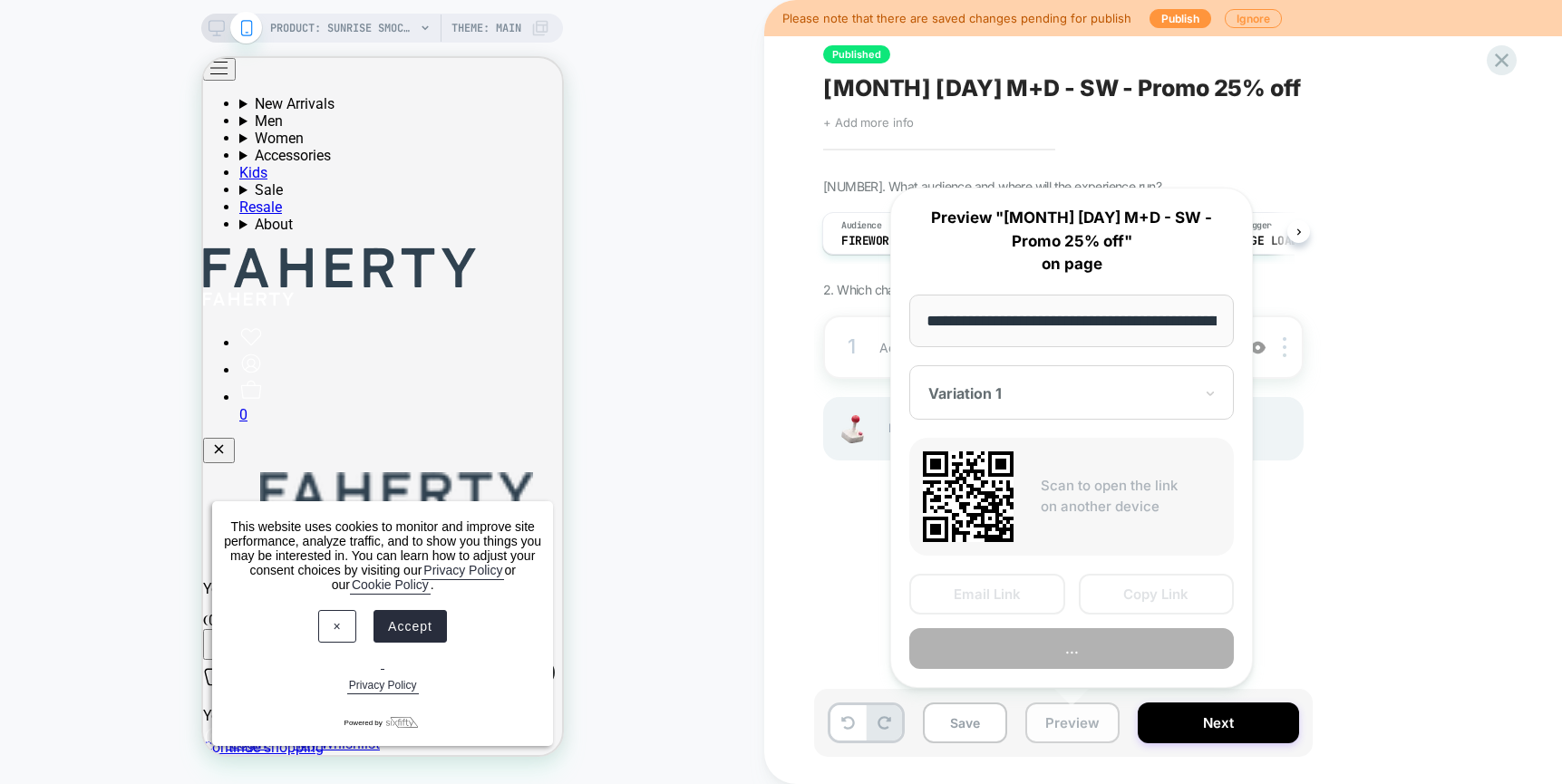 scroll, scrollTop: 0, scrollLeft: 371, axis: horizontal 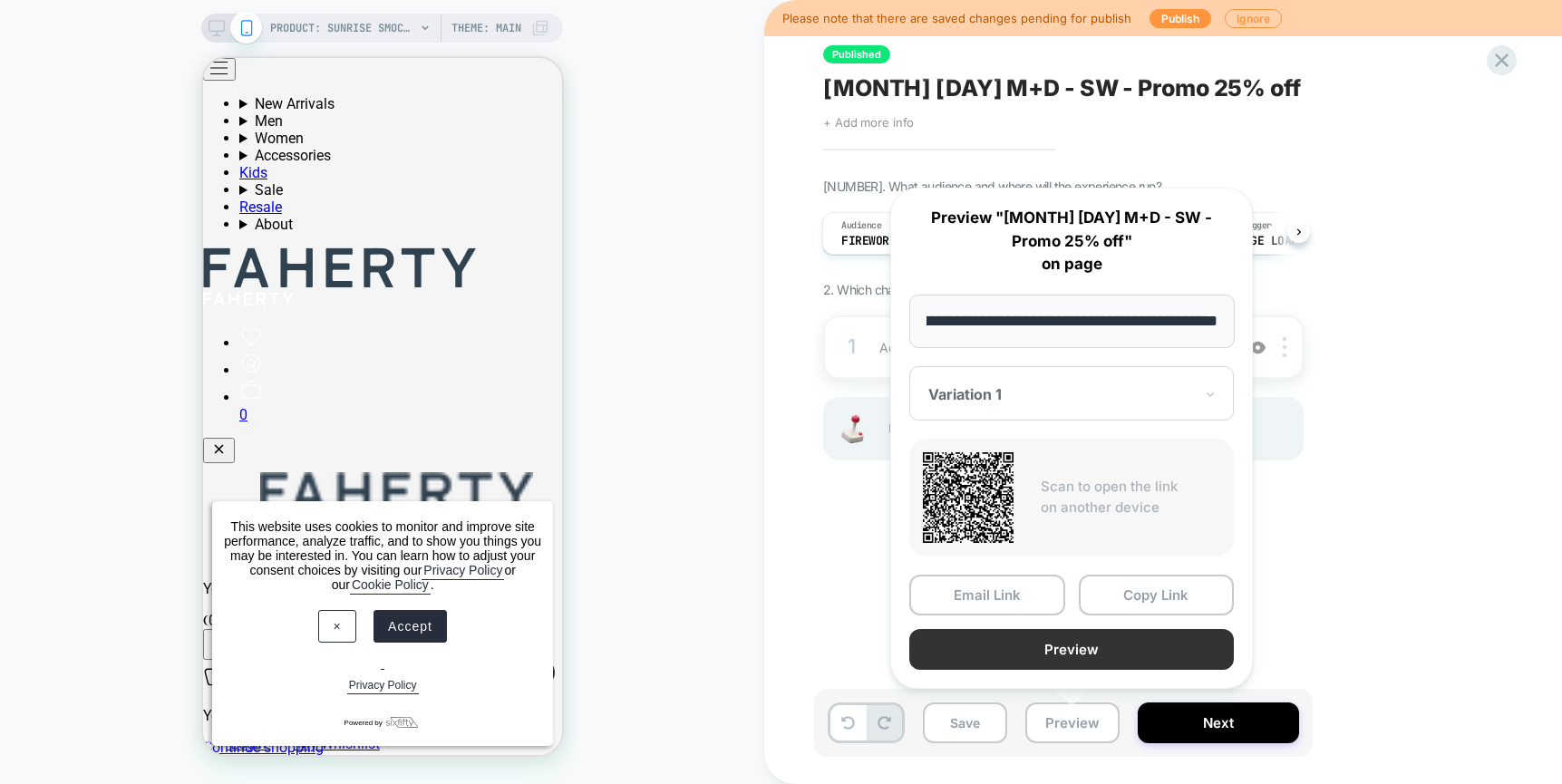 click on "Preview" at bounding box center [1072, 649] 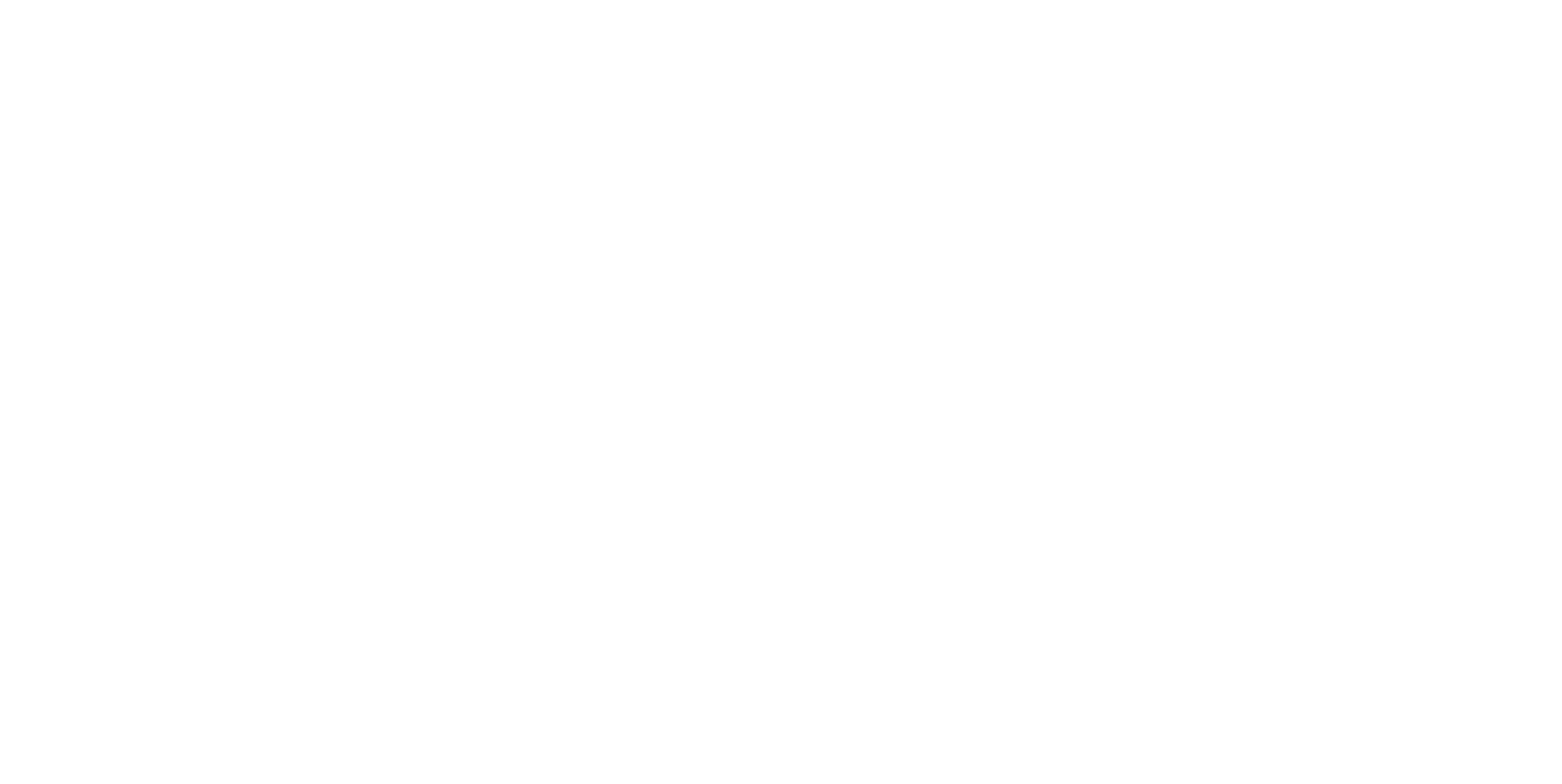scroll, scrollTop: 0, scrollLeft: 0, axis: both 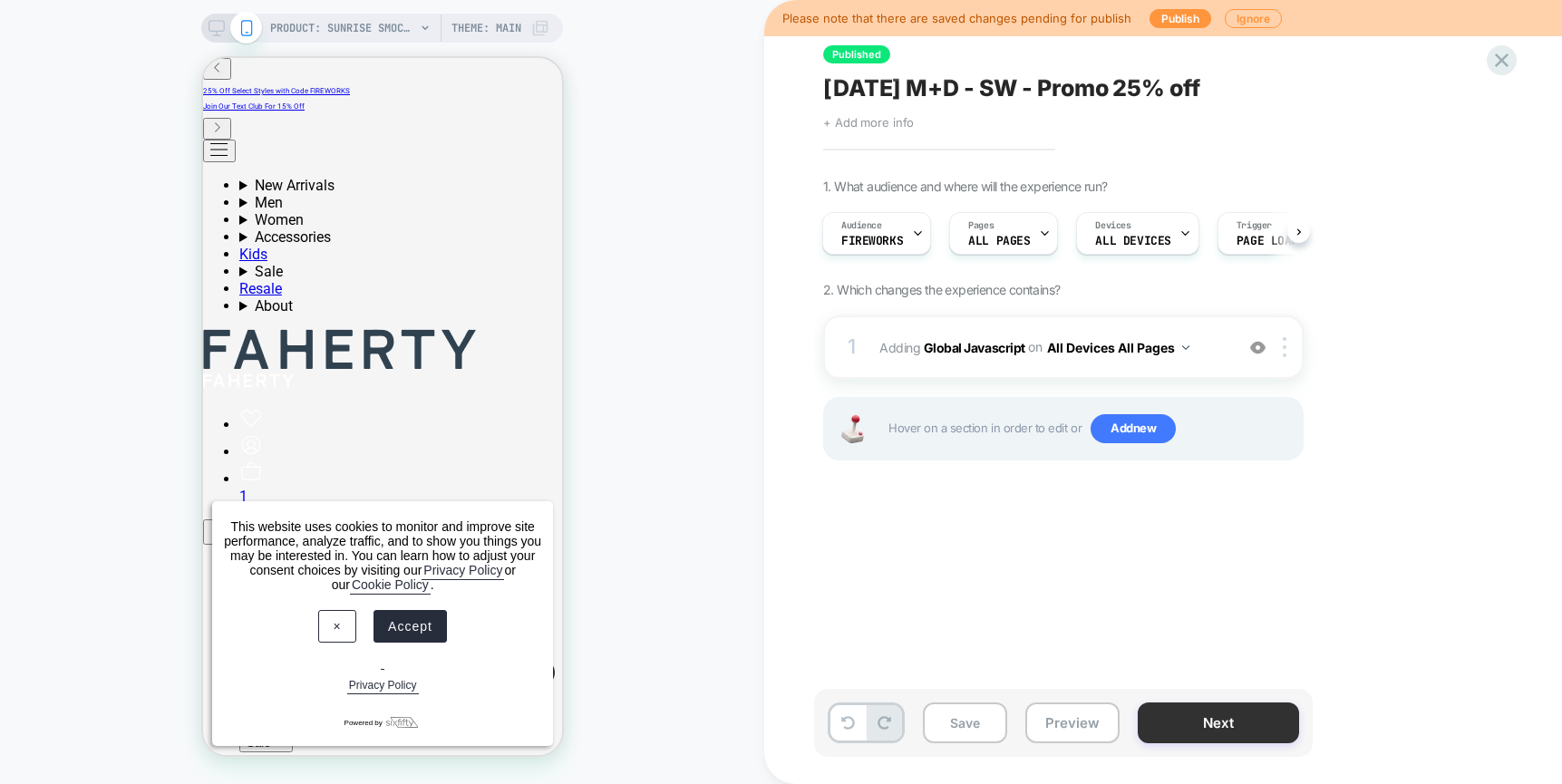 click on "Next" at bounding box center (1218, 722) 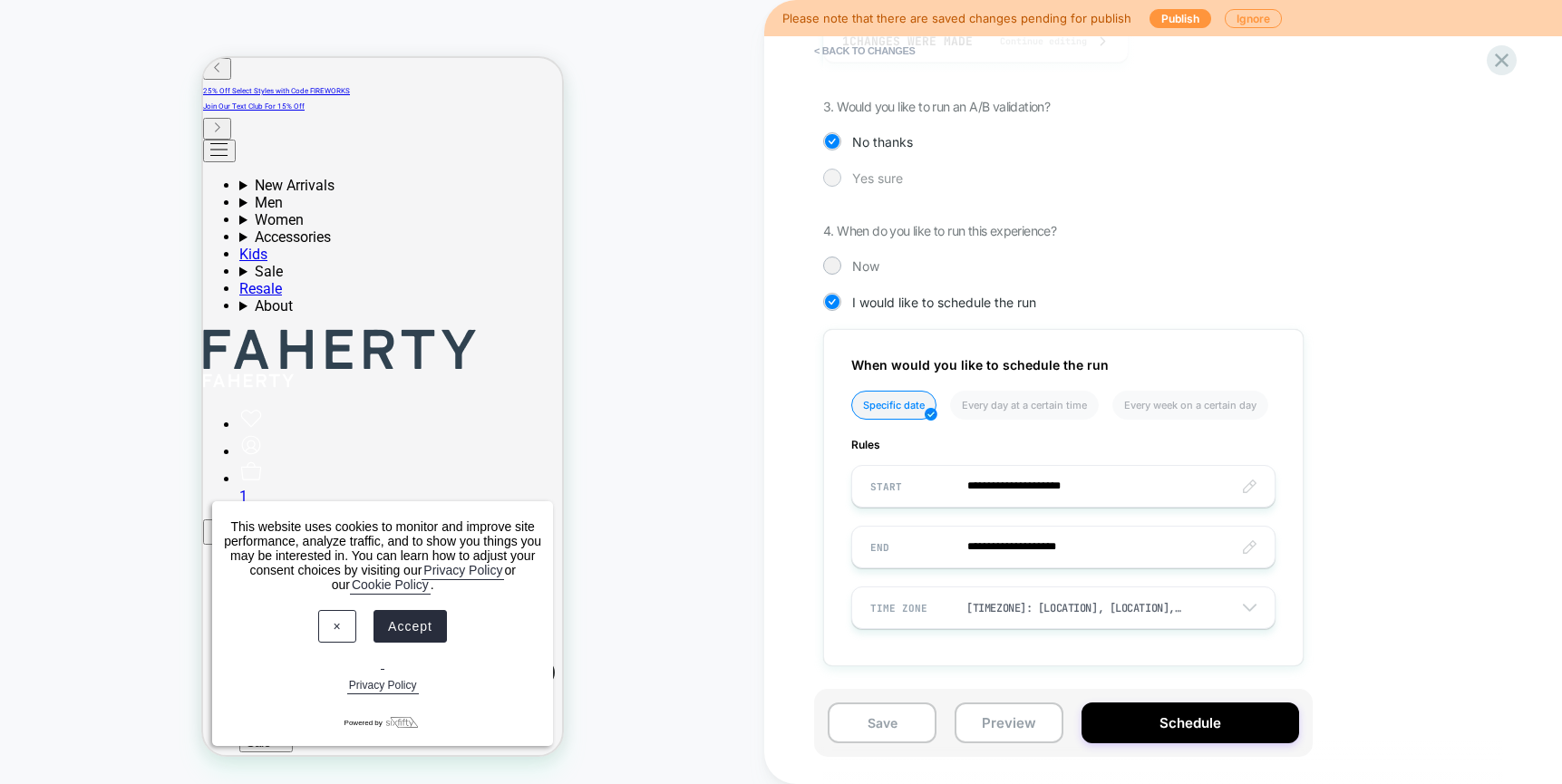scroll, scrollTop: 392, scrollLeft: 0, axis: vertical 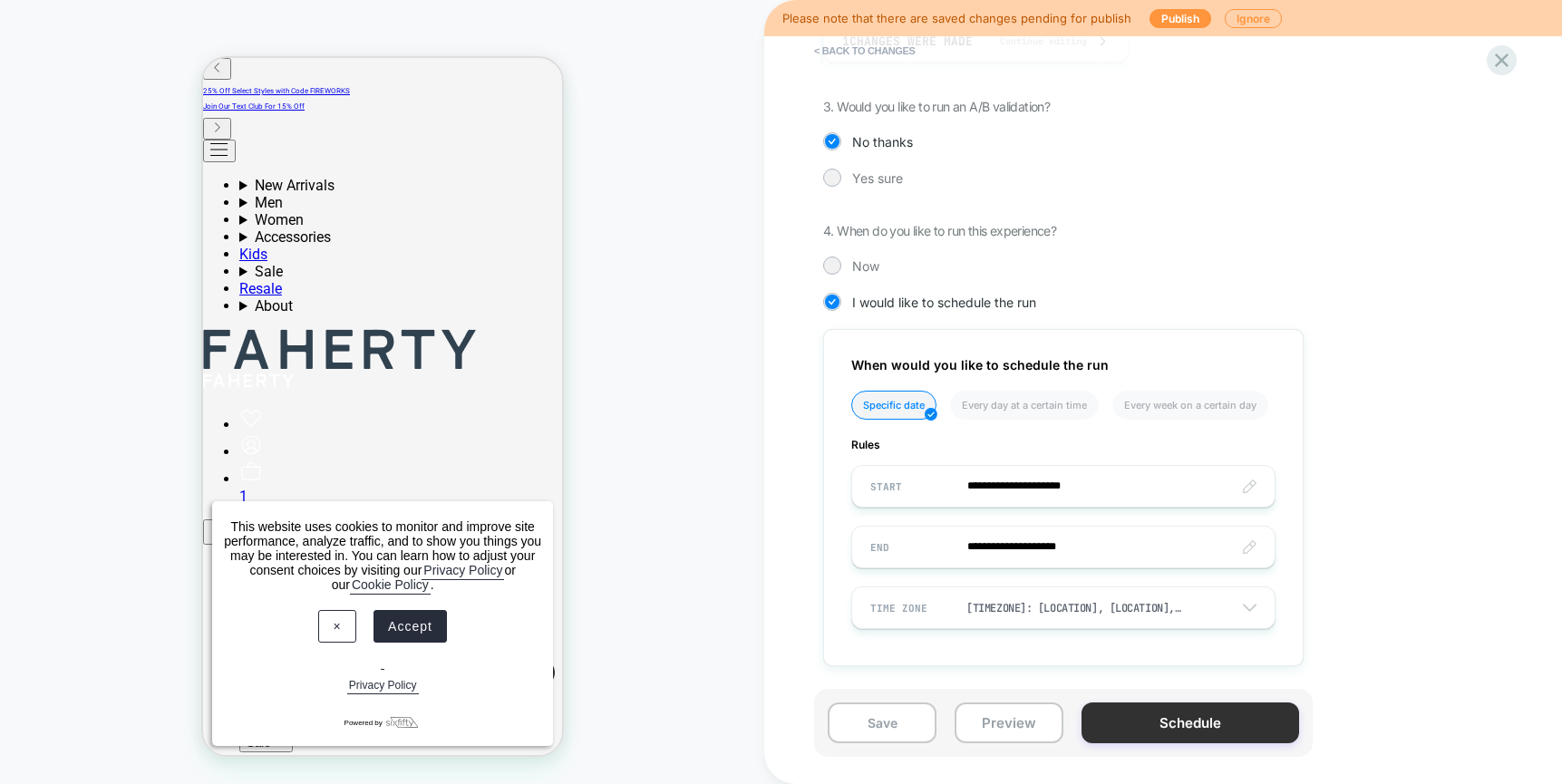 click on "Schedule" at bounding box center [1190, 722] 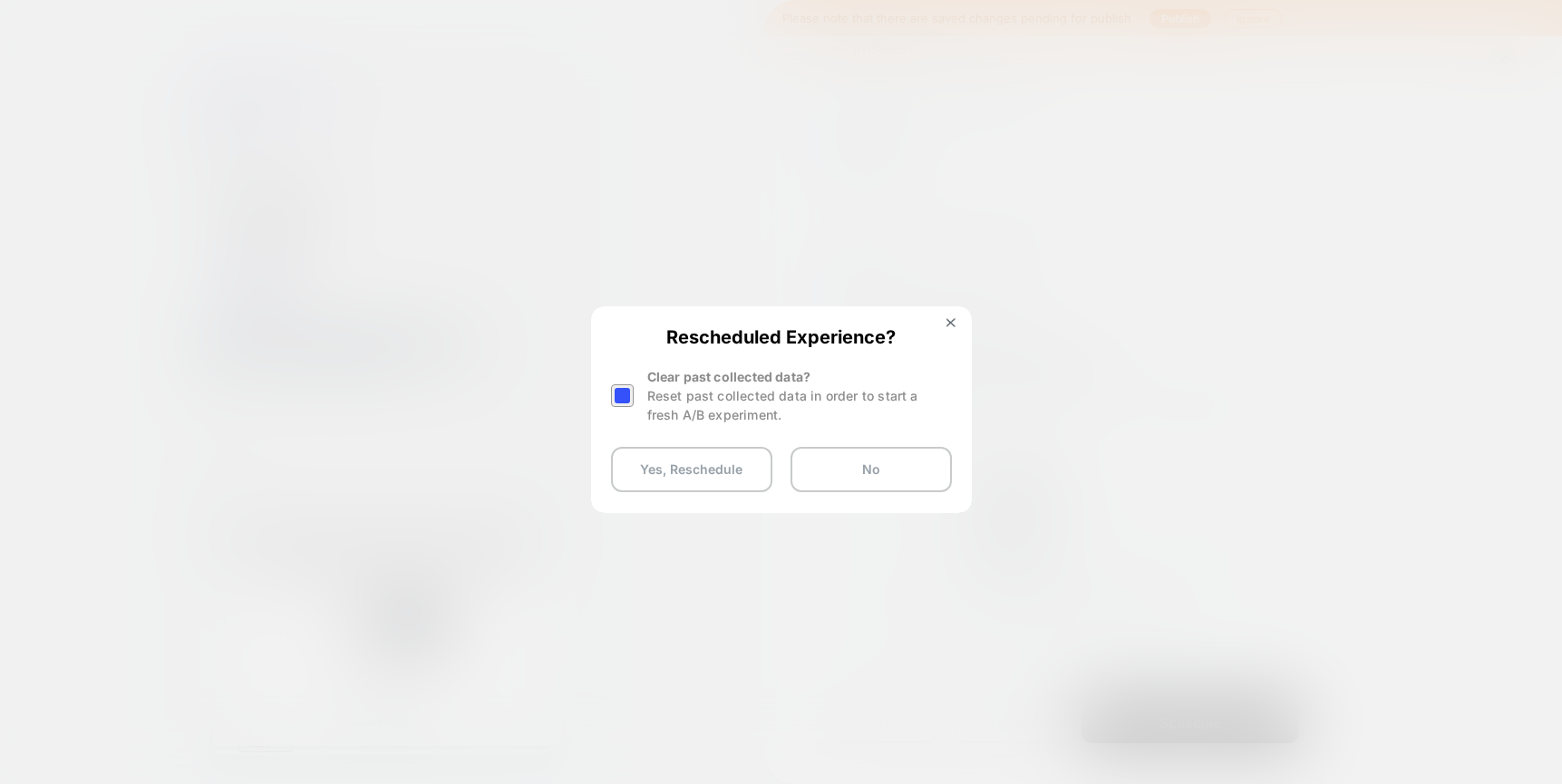 click at bounding box center (622, 395) 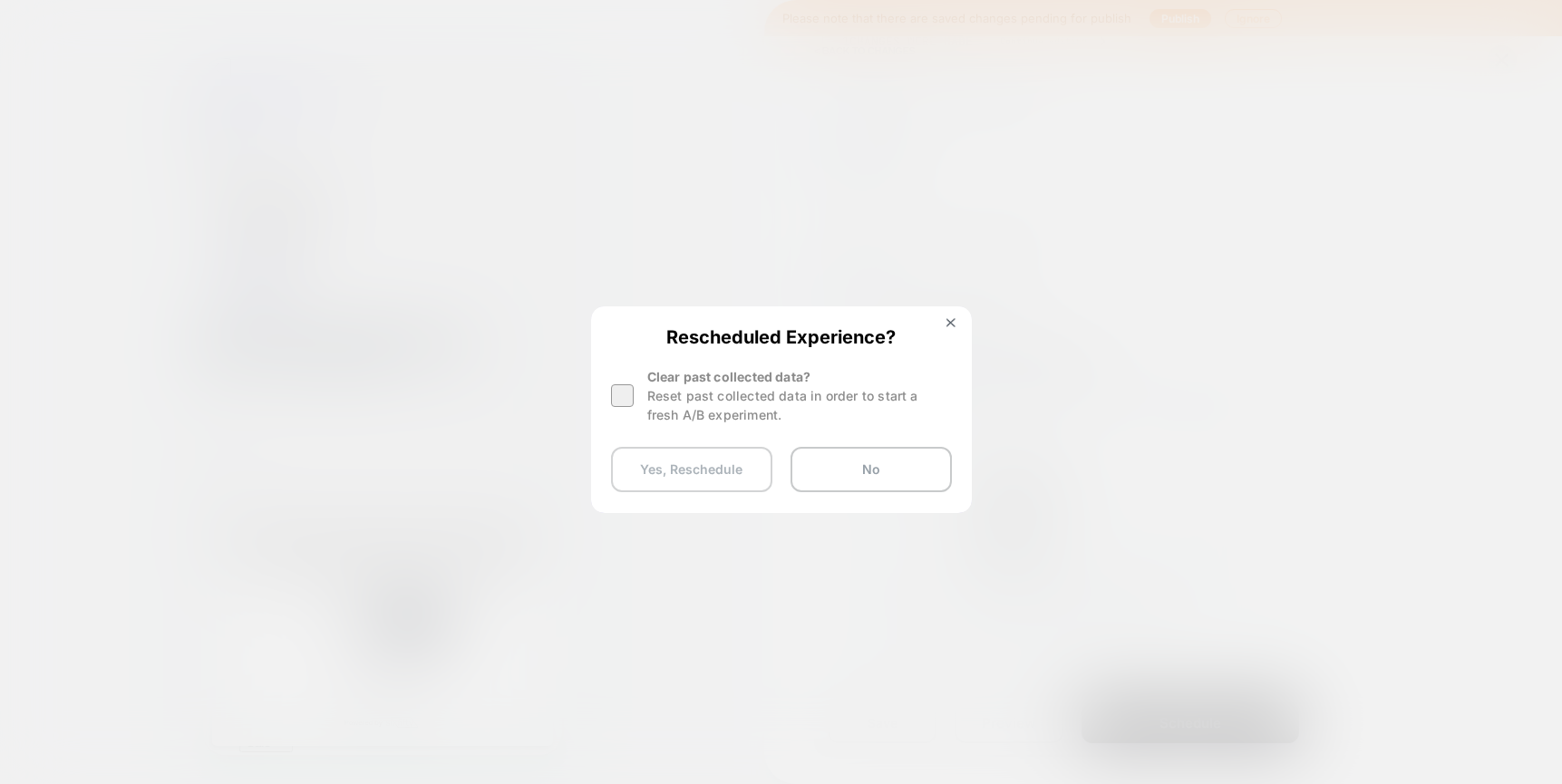 click on "Yes, Reschedule" at bounding box center [692, 469] 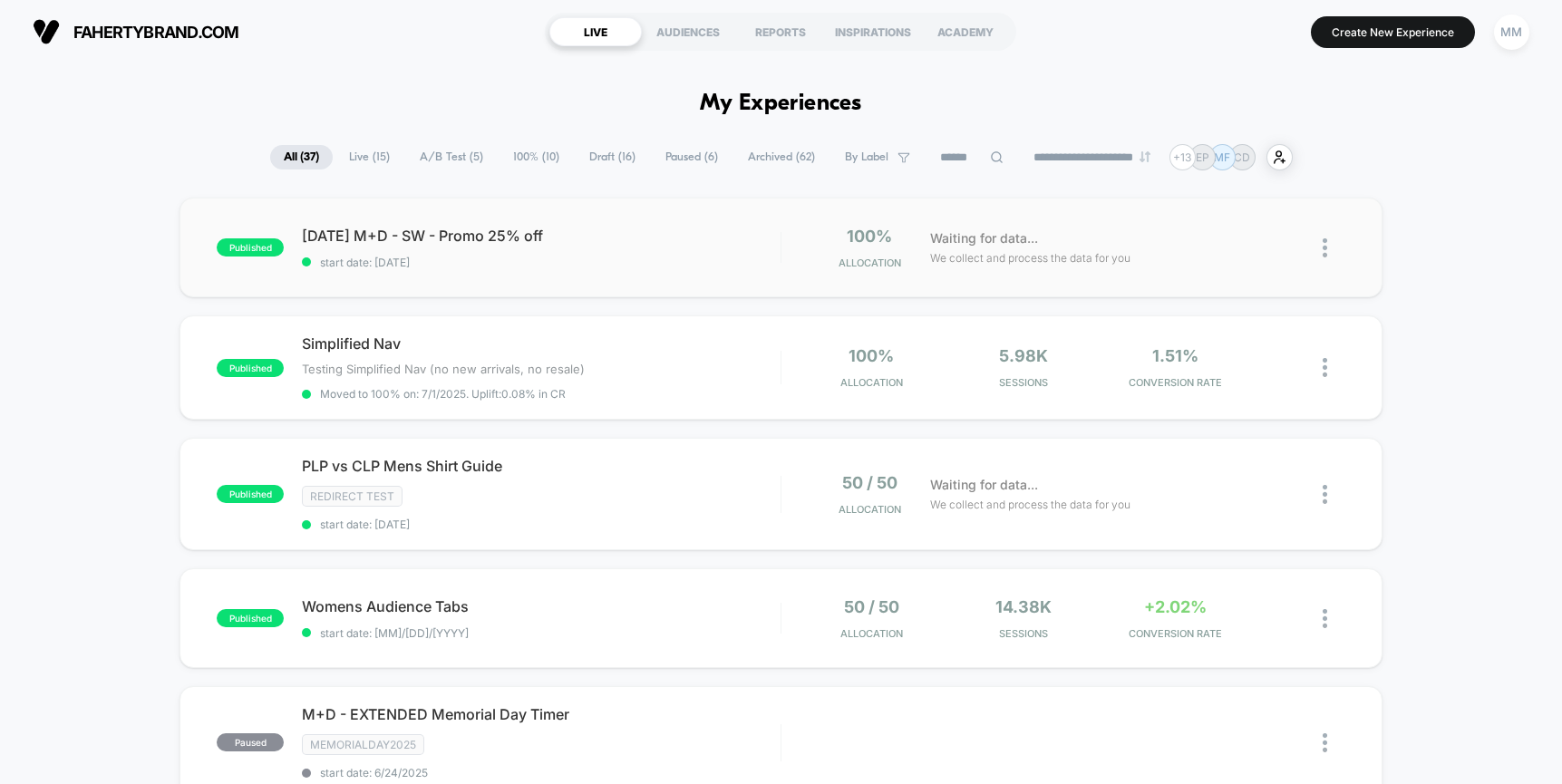 click on "published [DATE] M+D - SW - Promo 25% off start date: [DATE] 100% Allocation Waiting for data... We collect and process the data for you" at bounding box center (781, 247) 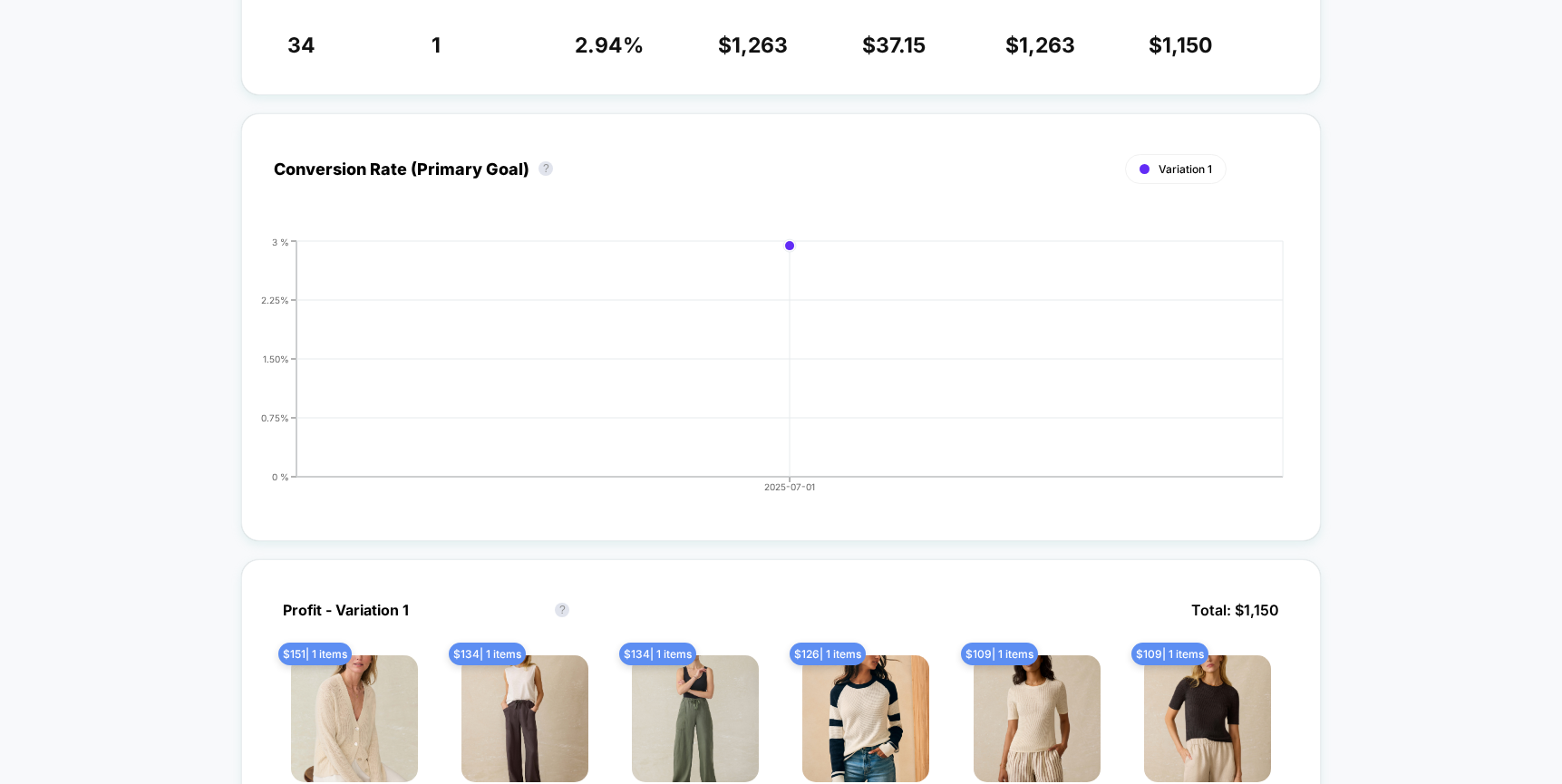 scroll, scrollTop: 0, scrollLeft: 0, axis: both 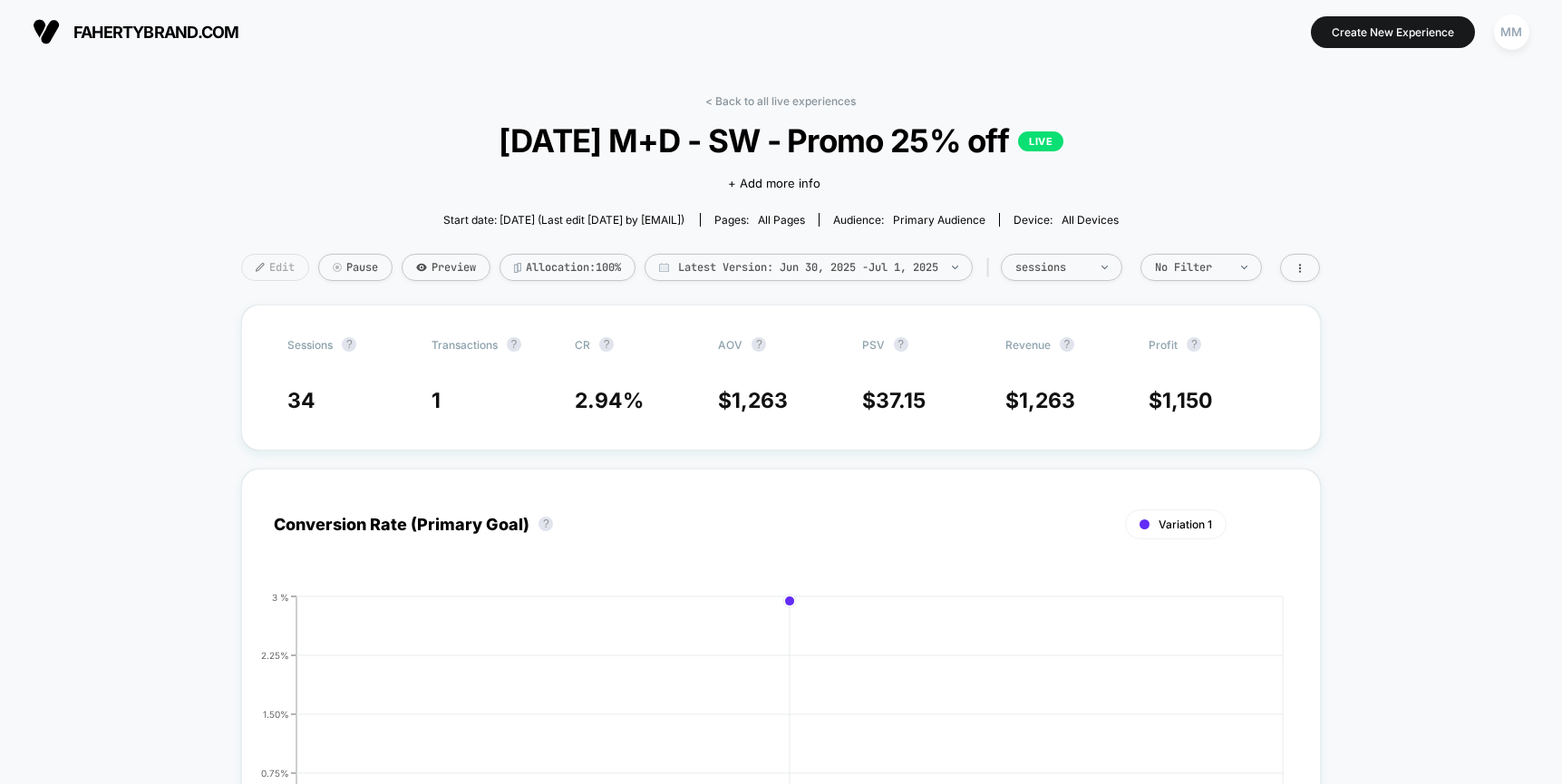 click on "Edit" at bounding box center [275, 267] 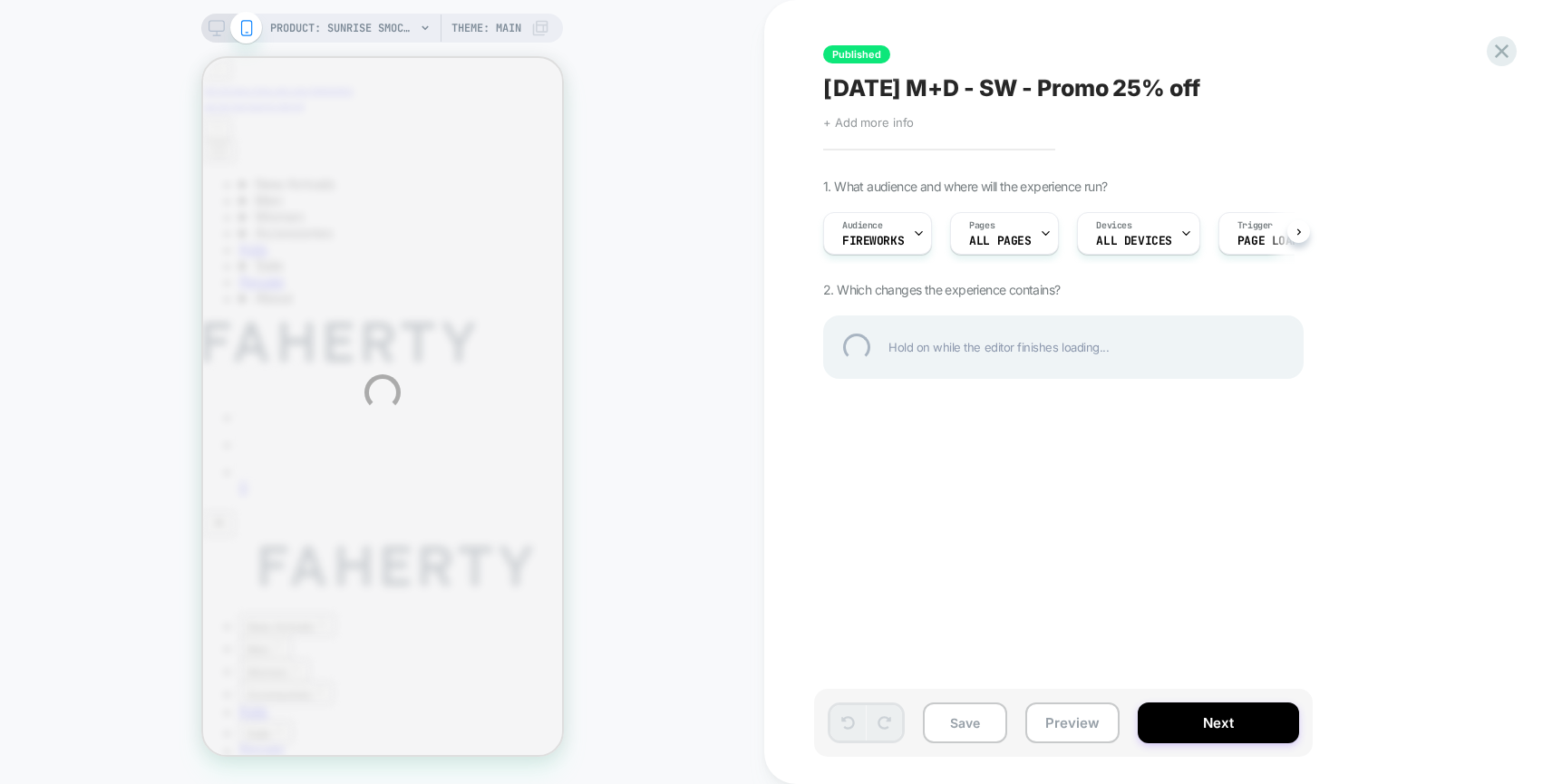 scroll, scrollTop: 0, scrollLeft: 0, axis: both 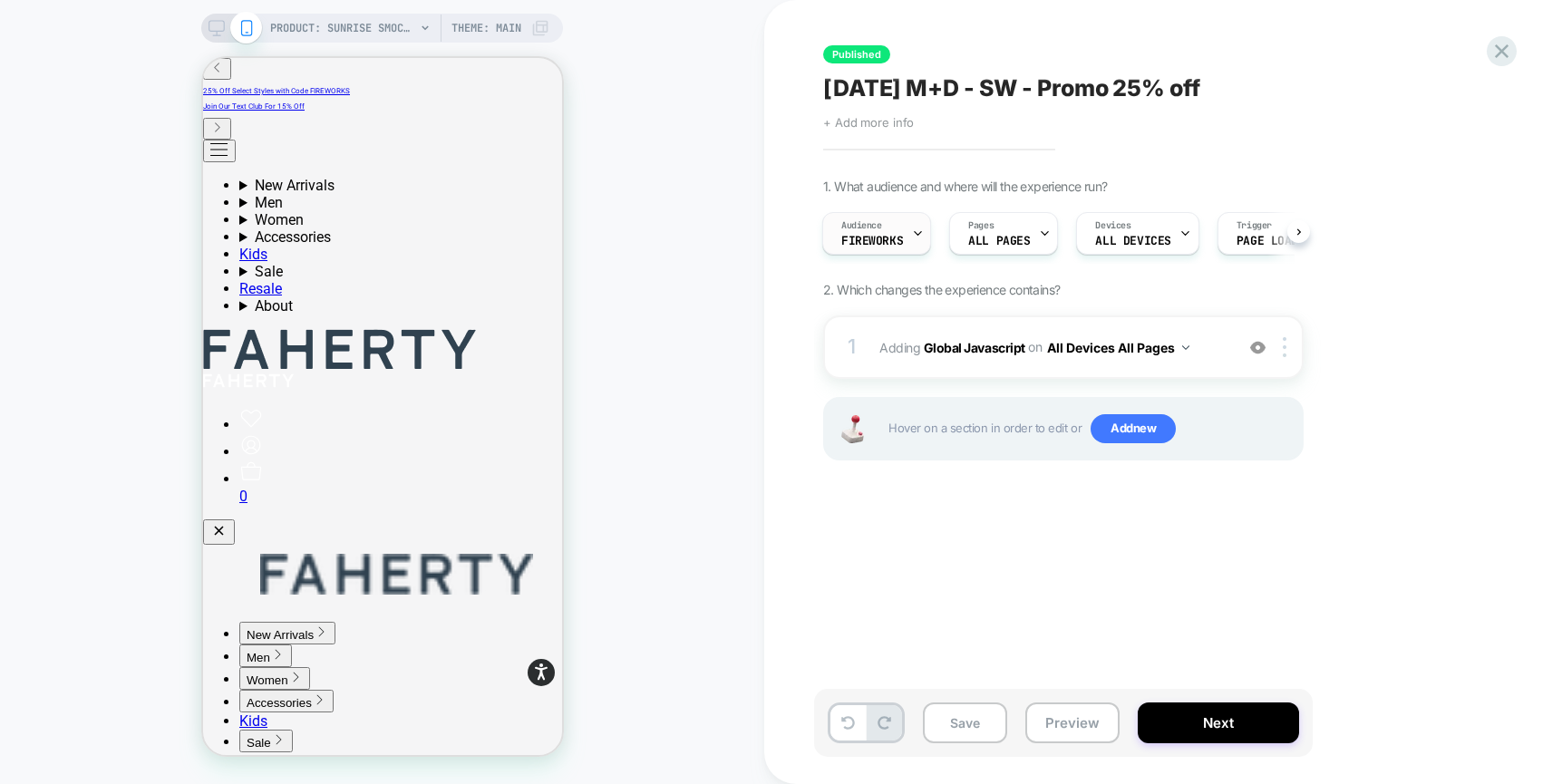 click on "FIREWORKS" at bounding box center [872, 241] 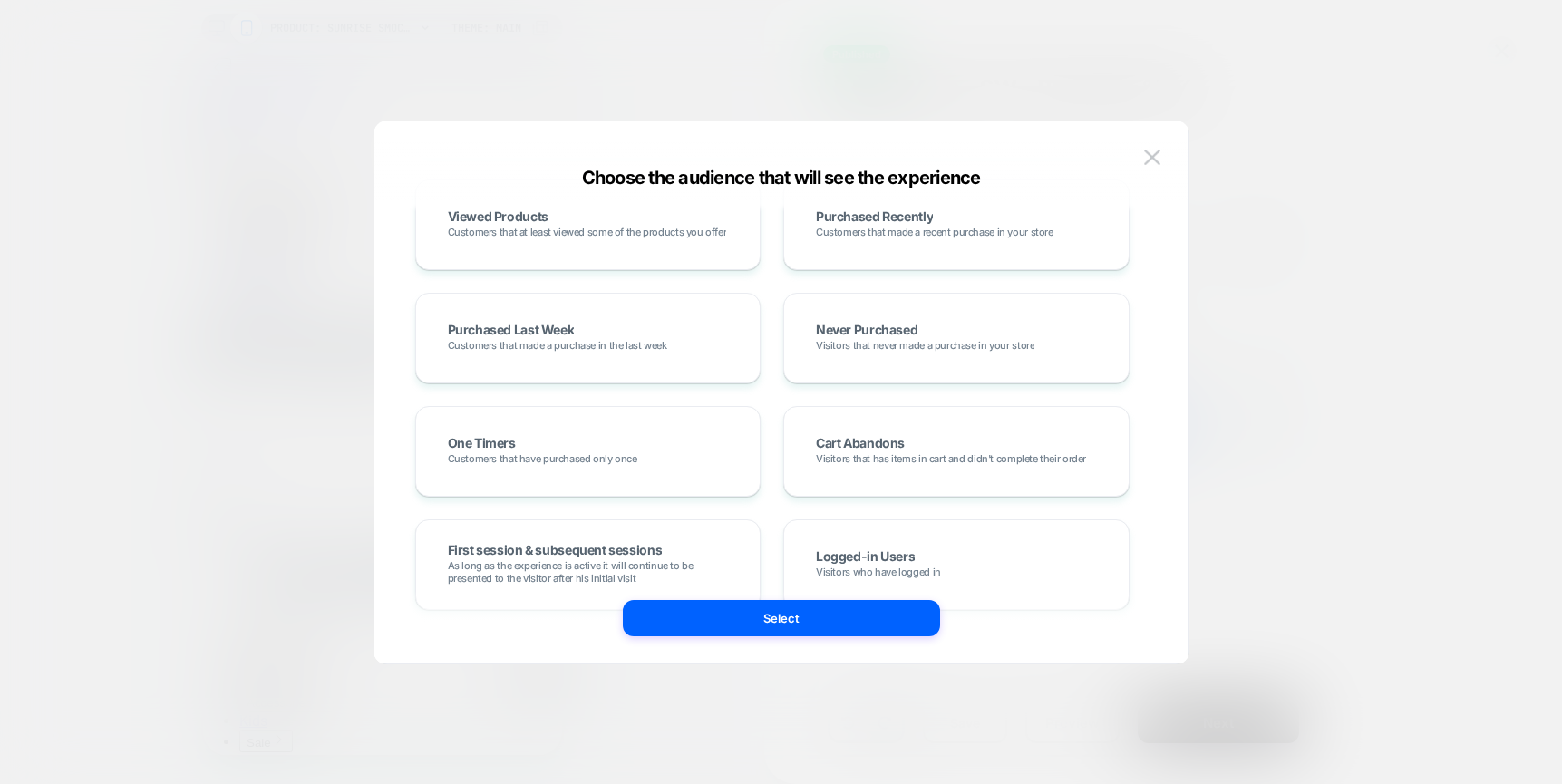 scroll, scrollTop: 921, scrollLeft: 0, axis: vertical 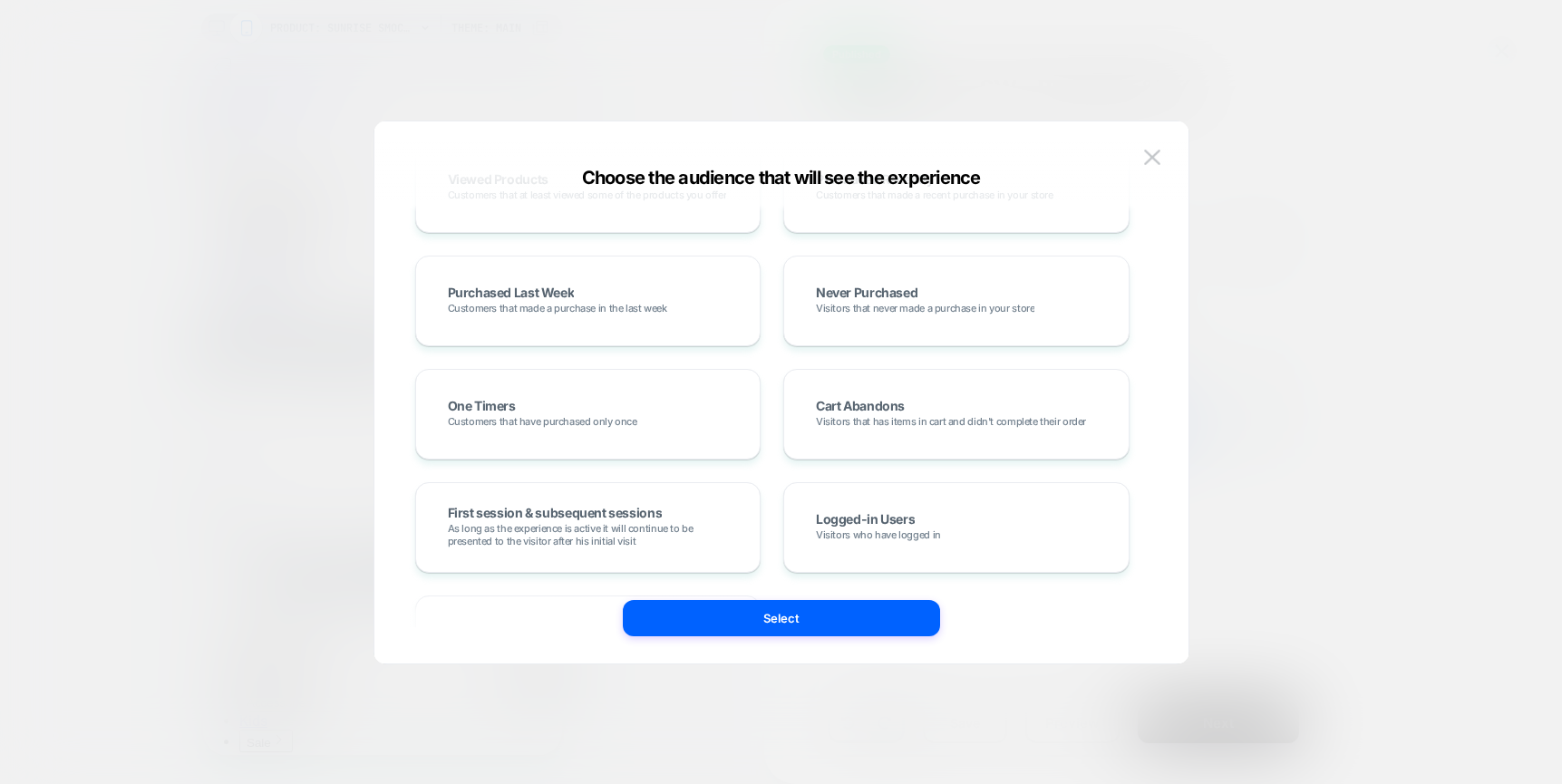 click on "Choose the audience that will see the experience" at bounding box center (781, 178) 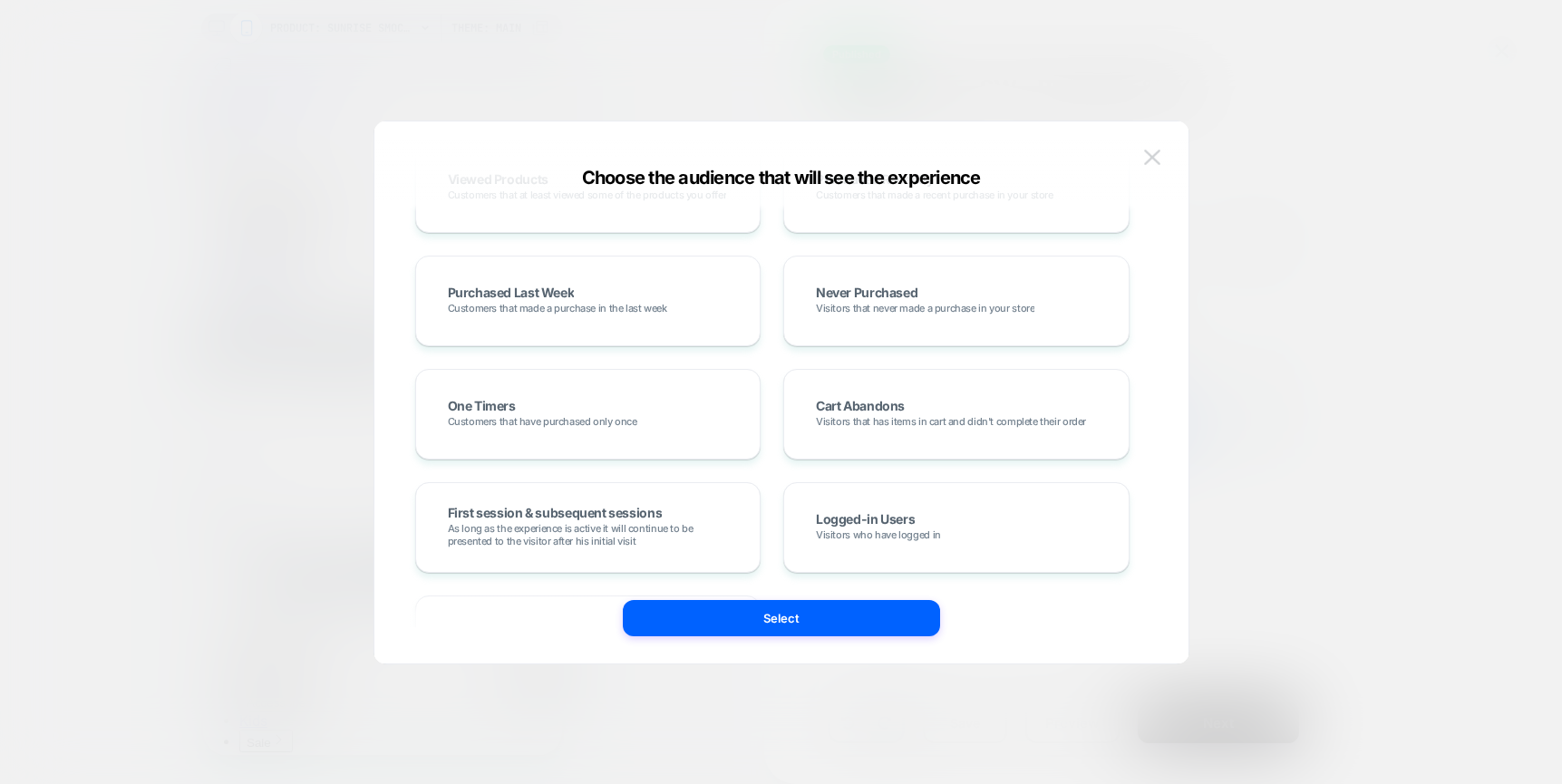 click at bounding box center (1152, 157) 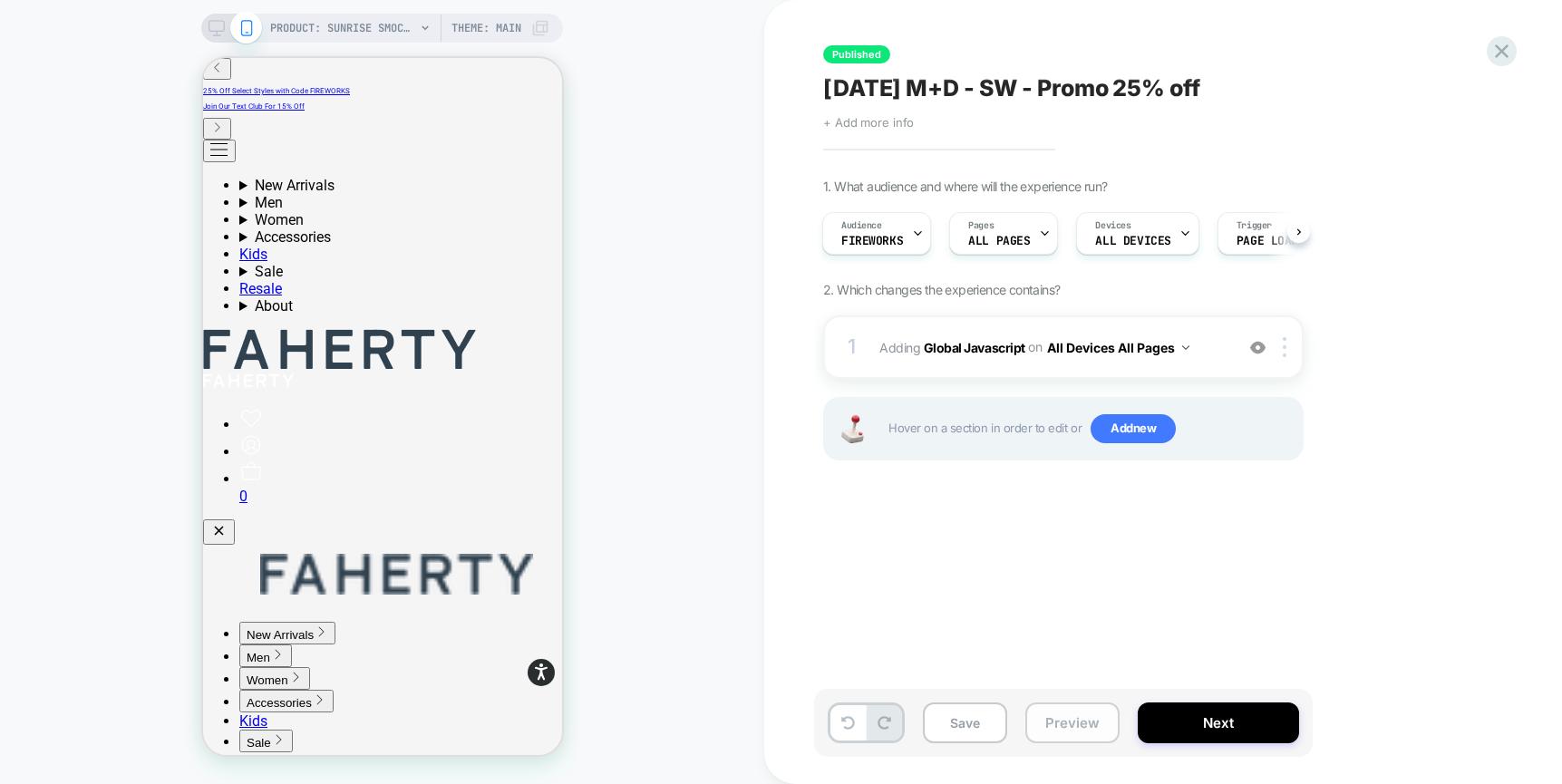 click on "Preview" at bounding box center (1072, 722) 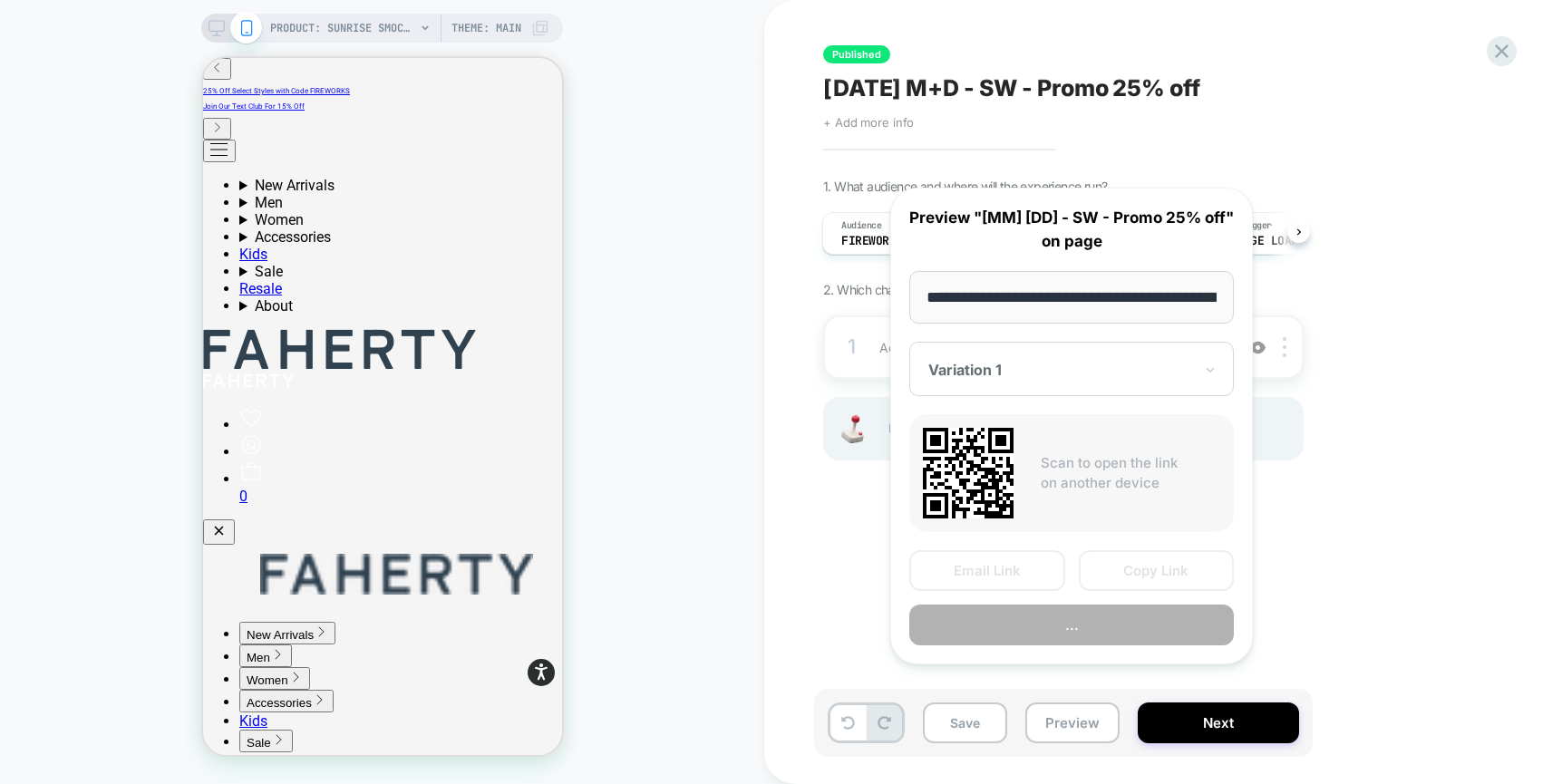 scroll, scrollTop: 0, scrollLeft: 371, axis: horizontal 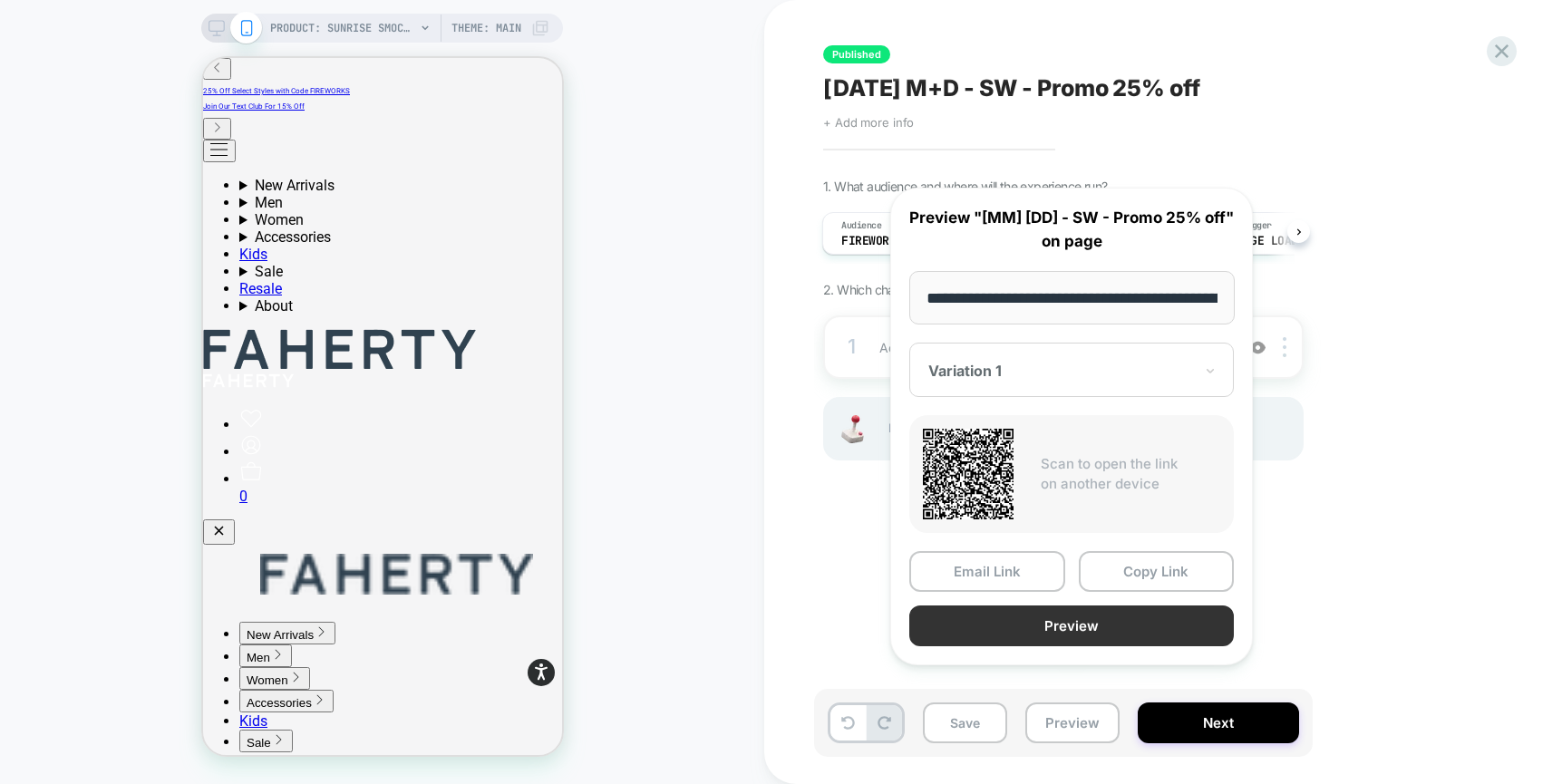 click on "Preview" at bounding box center [1072, 625] 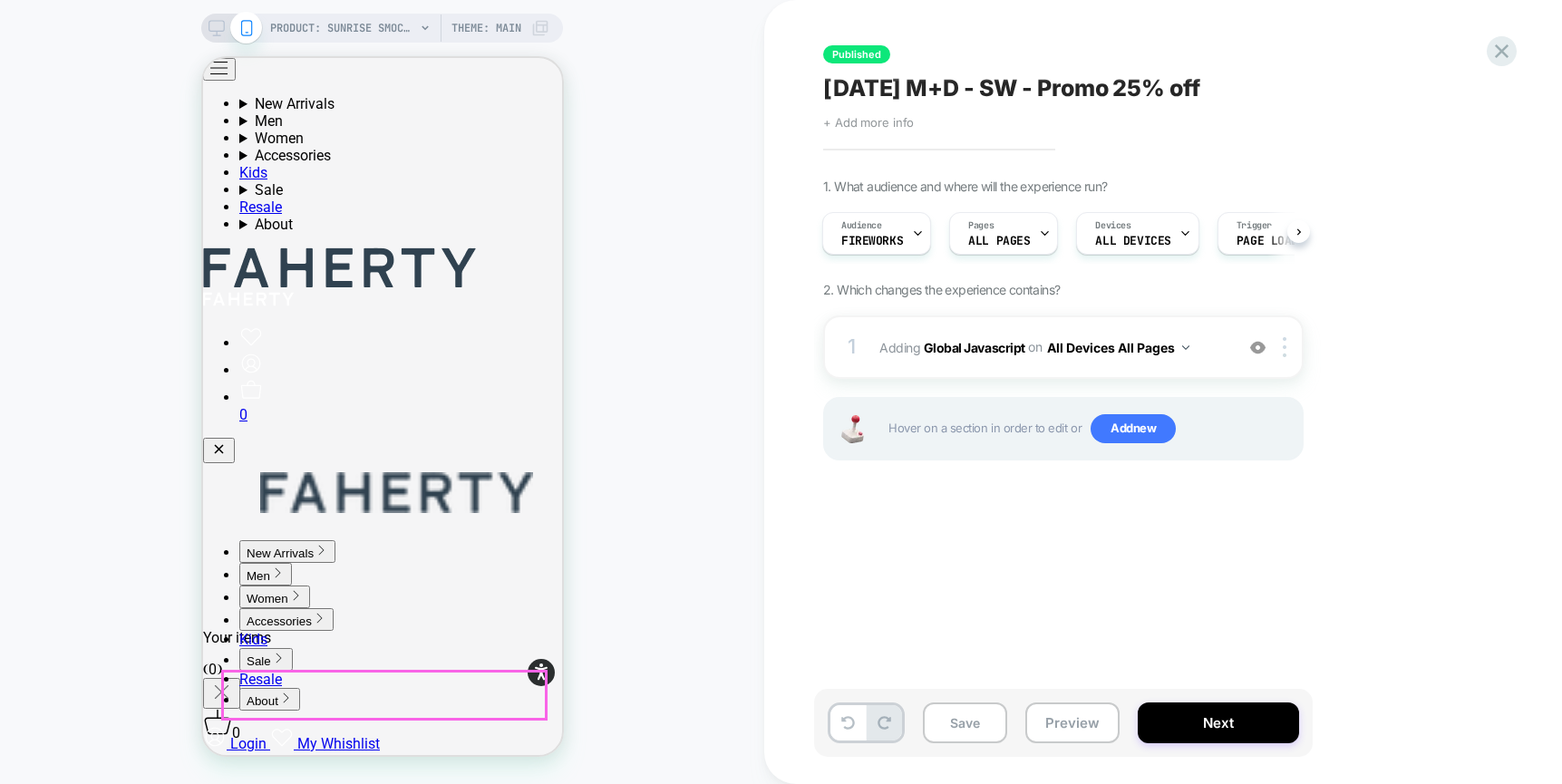 scroll, scrollTop: 0, scrollLeft: 0, axis: both 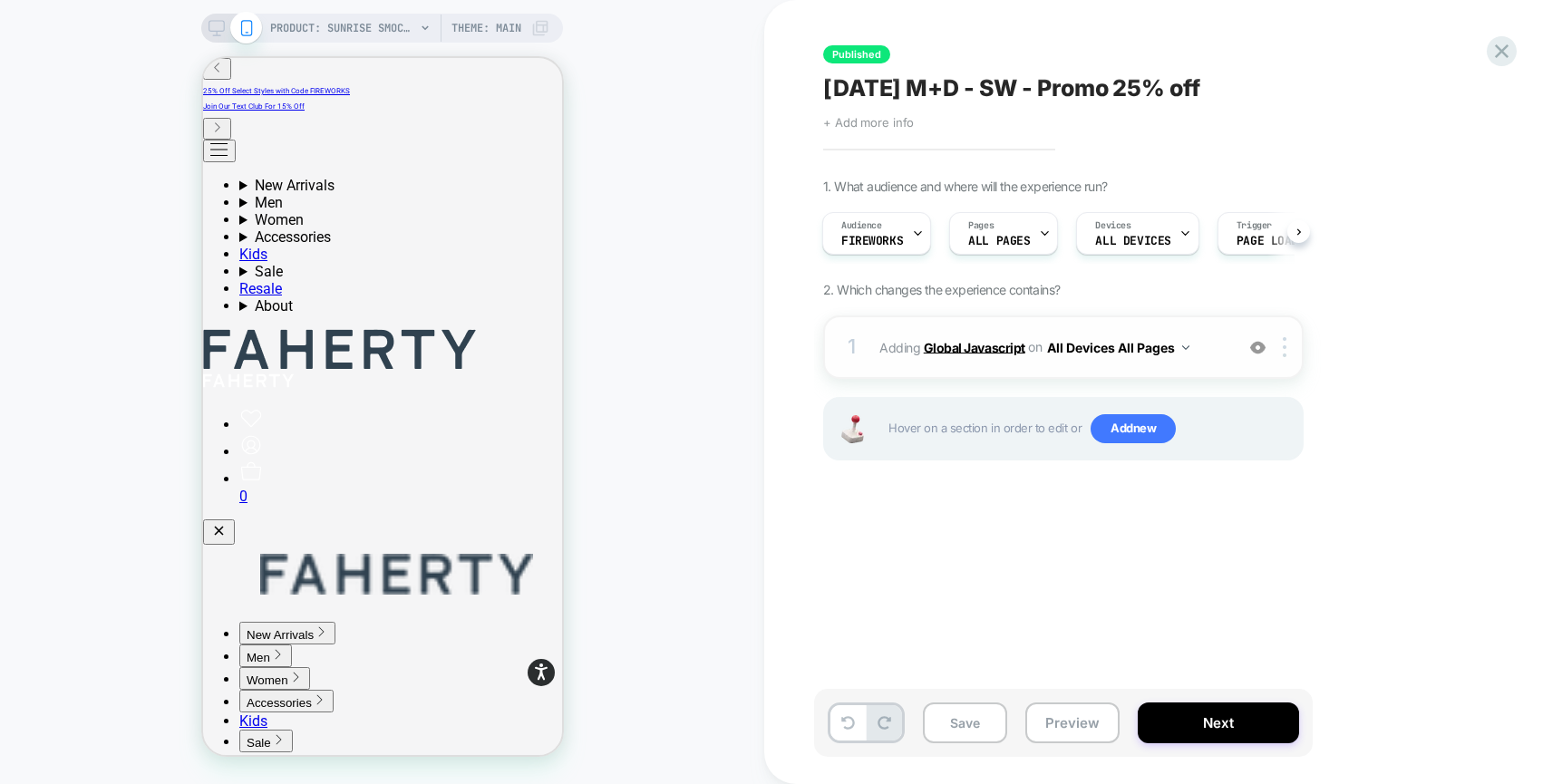 click on "Global Javascript" at bounding box center (975, 346) 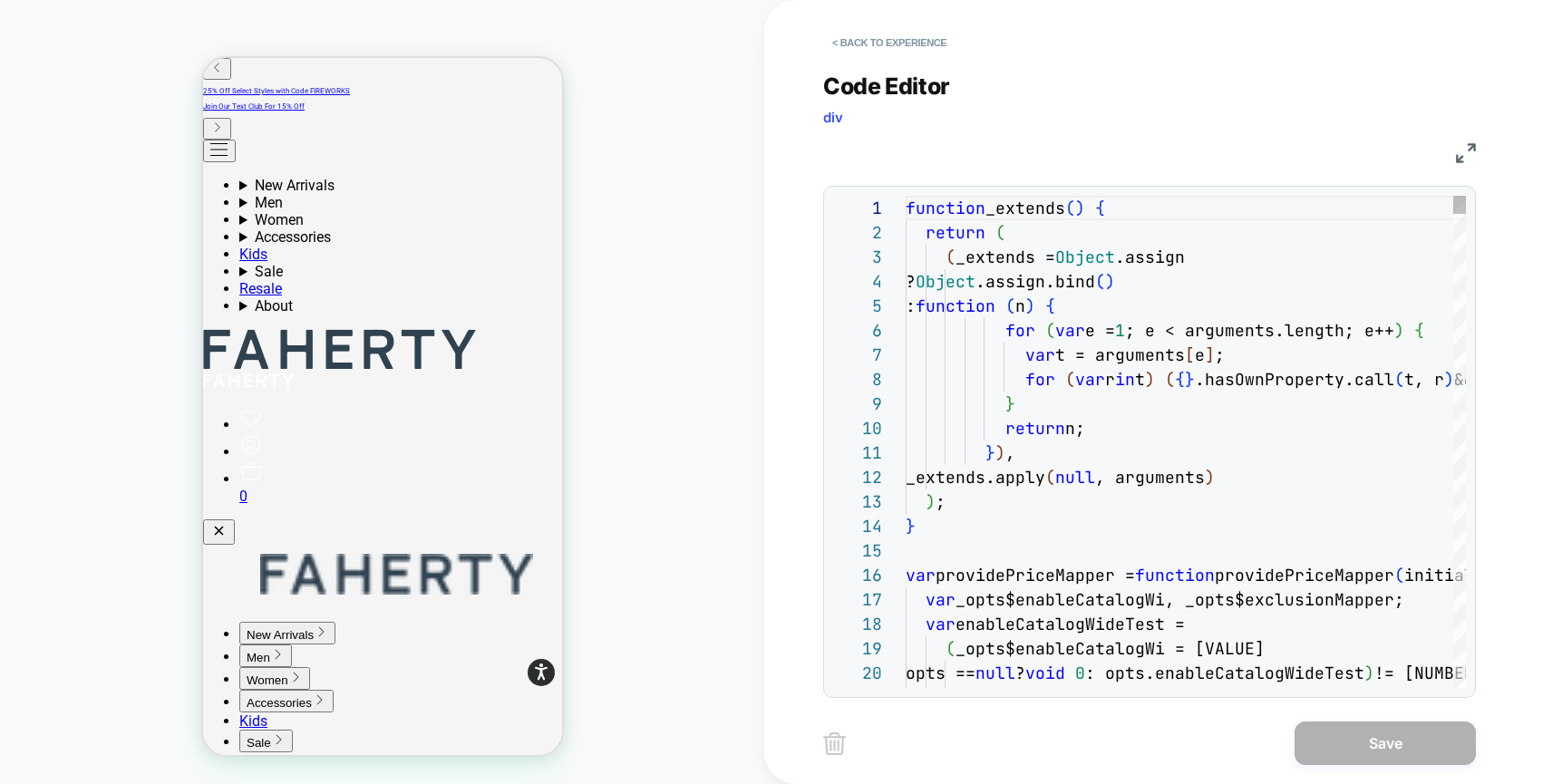 scroll, scrollTop: 245, scrollLeft: 0, axis: vertical 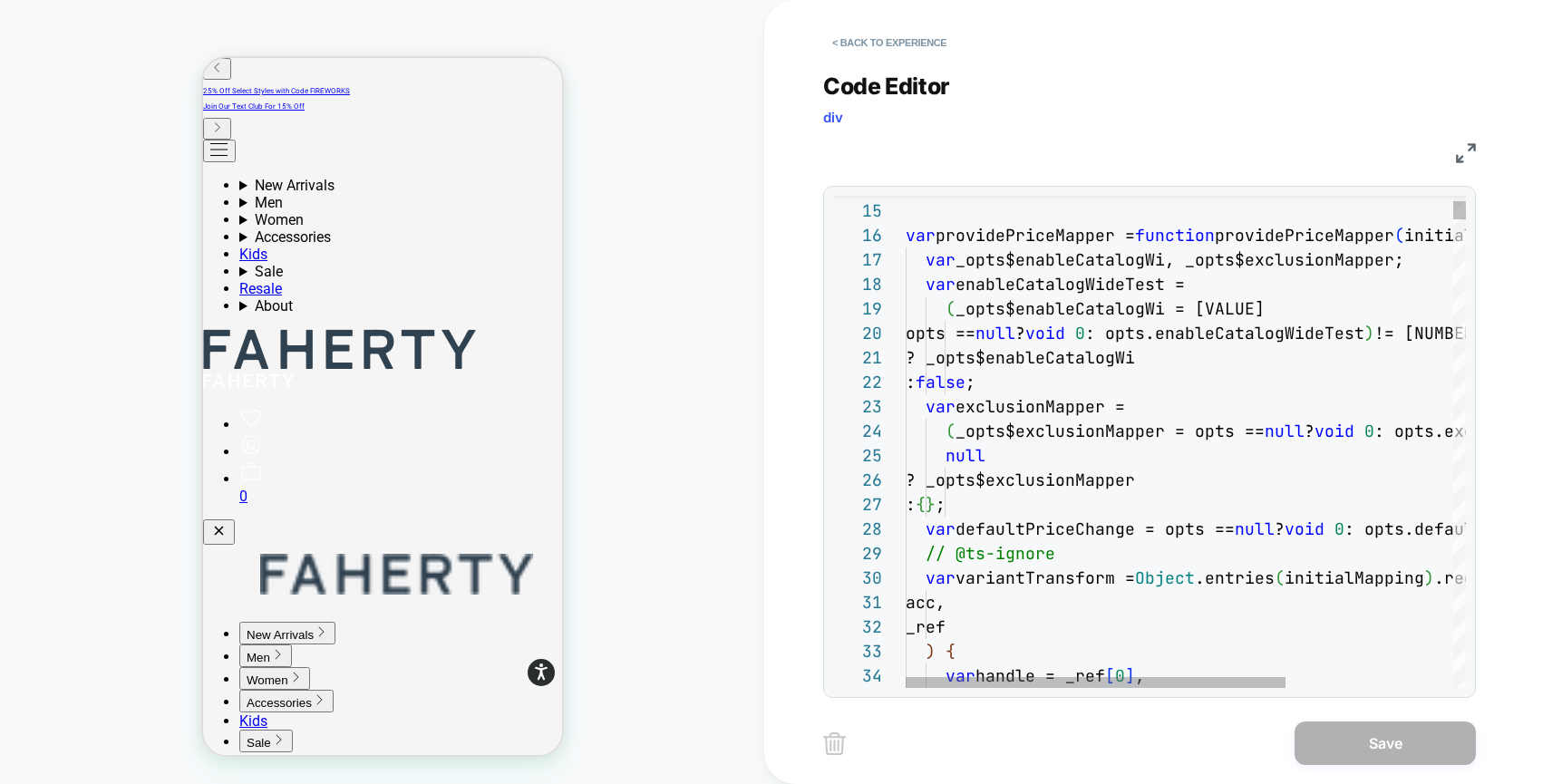 click on "} var providePriceMapper = function providePriceMapper ( initialMapping, opts ) { var _opts$enableCatalogWi, _opts$exclusionMapper; var enableCatalogWideTest = (_opts$enableCatalogWi = opts == null ? void 0 : opts.enableCatalogWideTest) != null ? _opts$enableCatalogWi : false; var exclusionMapper = (_opts$exclusionMapper = opts == null ? void 0 : opts.exclusionMapper) != null ? _opts$exclusionMapper : { }; var defaultPriceChange = opts == null ? void 0 : opts.defaultPriceChange; // @ts-ignore var variantTransform = Object.entries(initialMapping).reduce(function ( acc, _ref ) { var handle = _ref[0]," at bounding box center [1308, 14613] 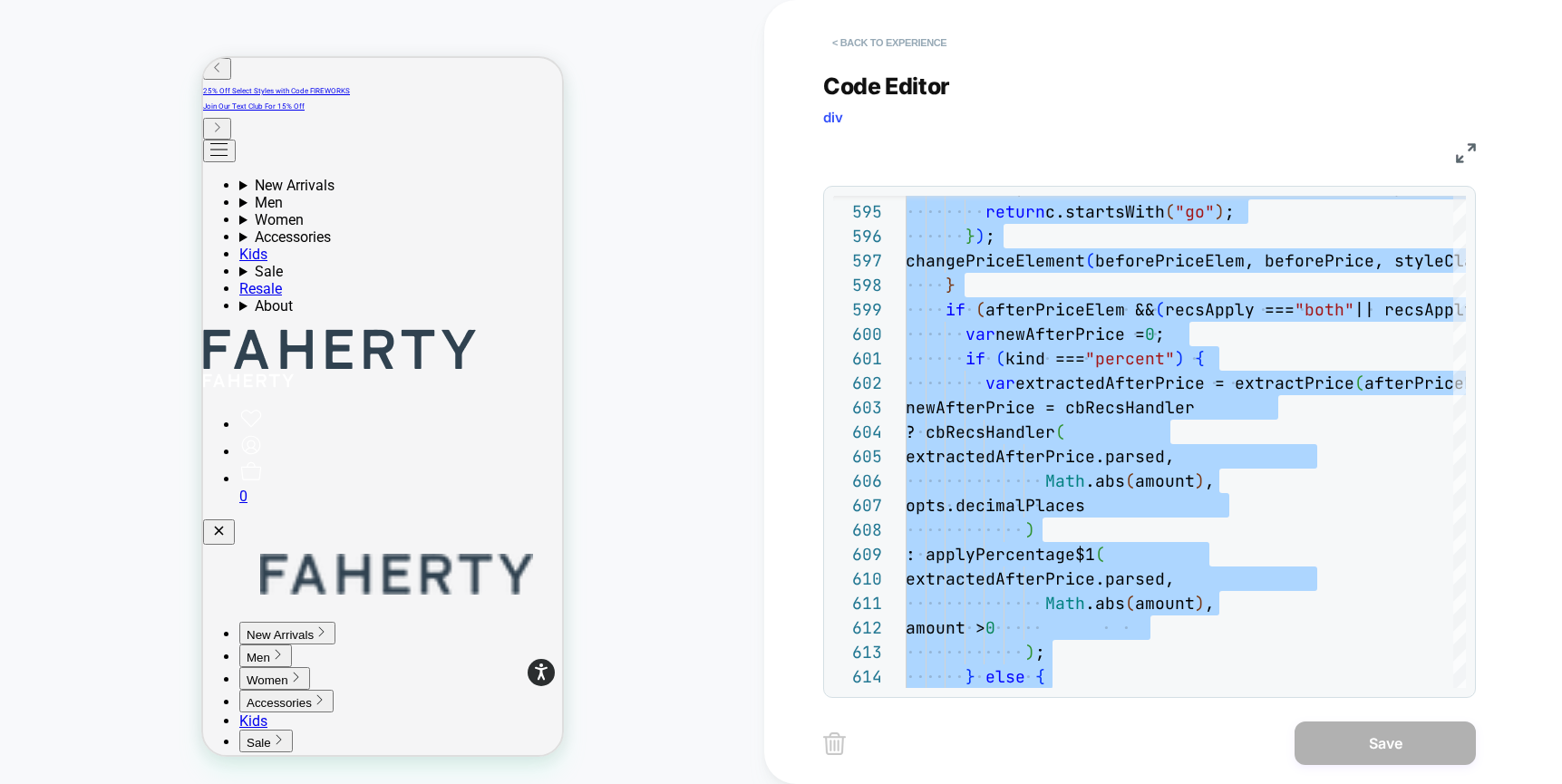 click on "< Back to experience" at bounding box center (889, 43) 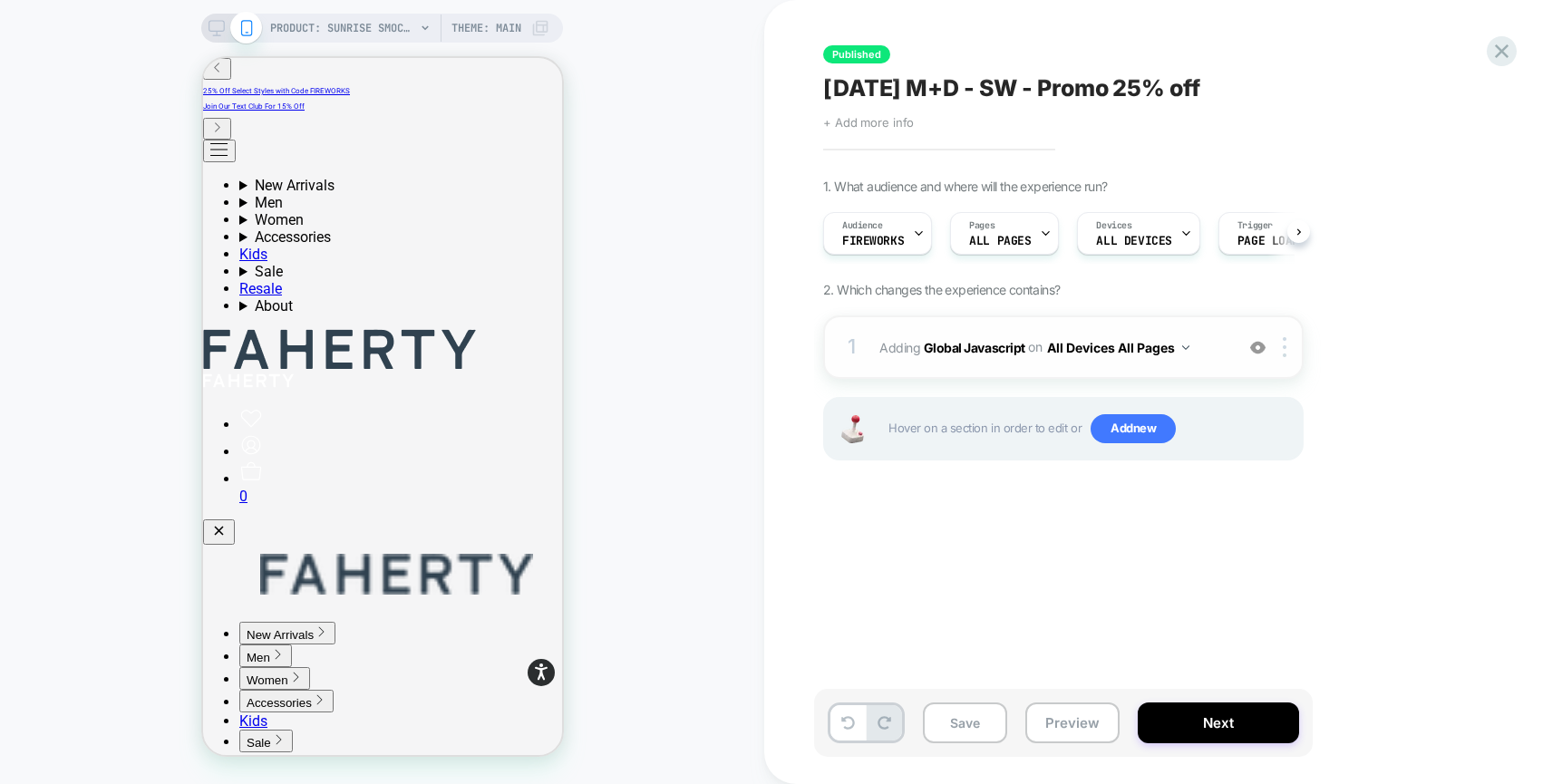scroll, scrollTop: 0, scrollLeft: 1, axis: horizontal 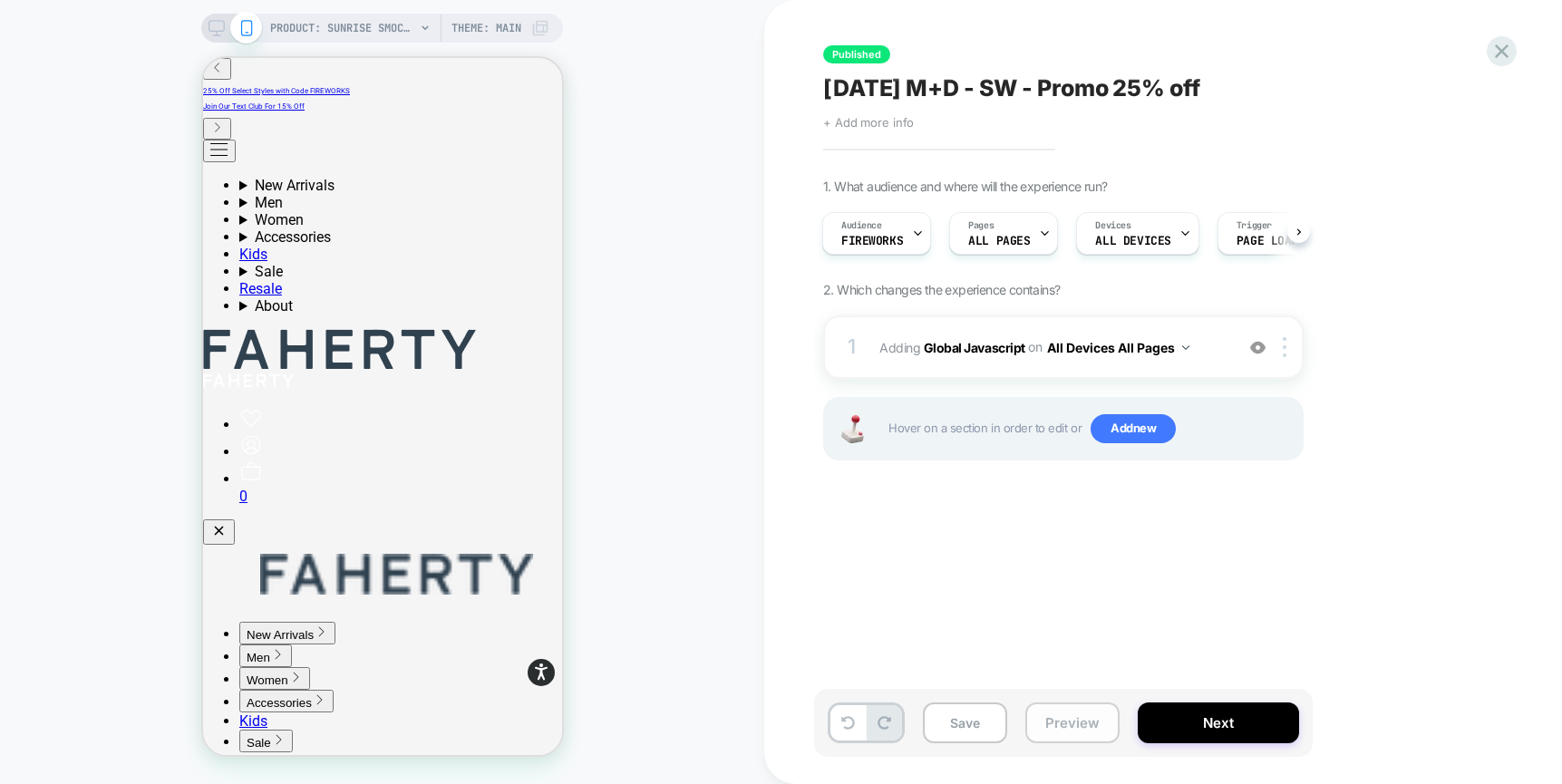 click on "Preview" at bounding box center (1072, 722) 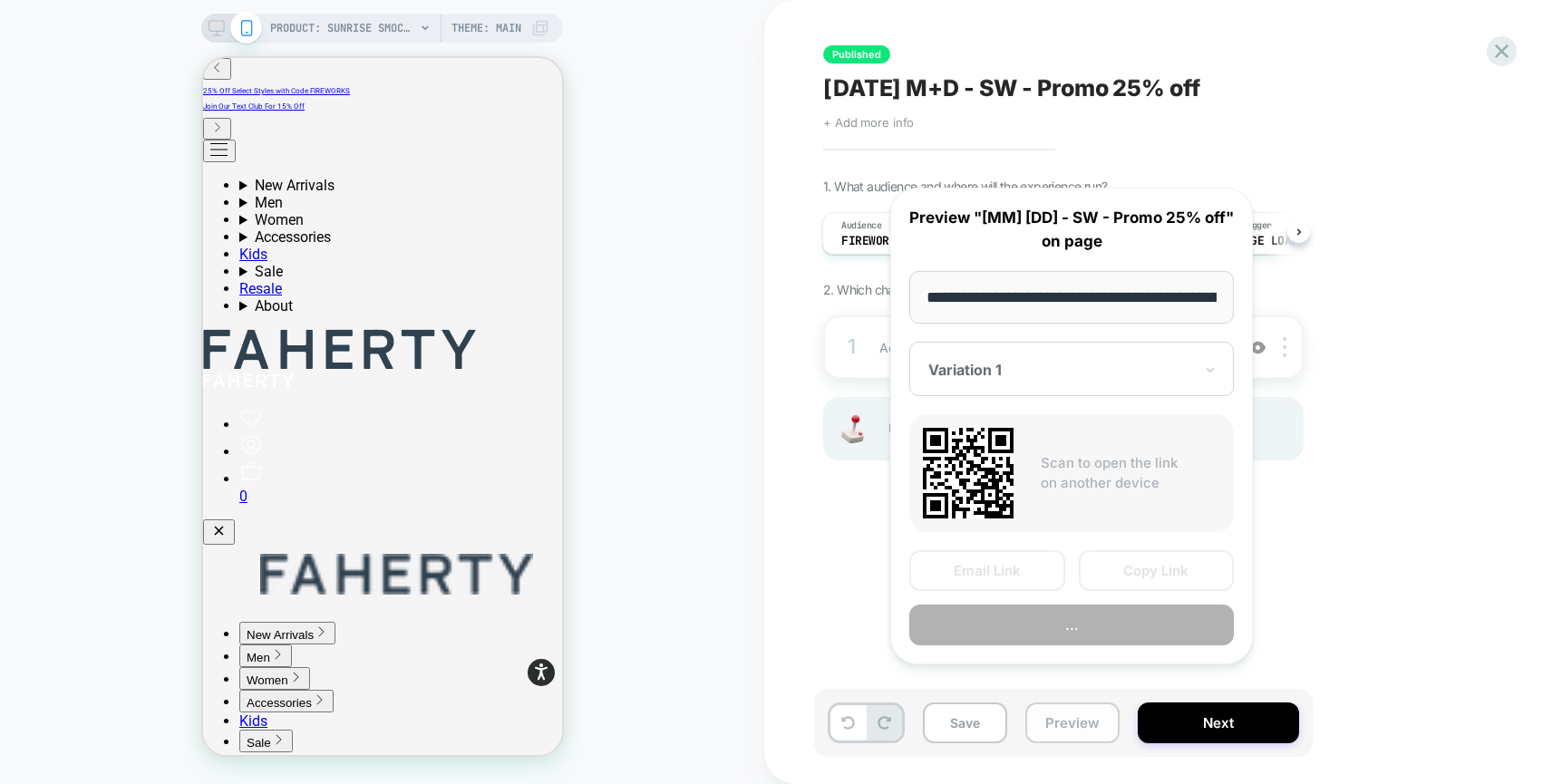 scroll, scrollTop: 0, scrollLeft: 371, axis: horizontal 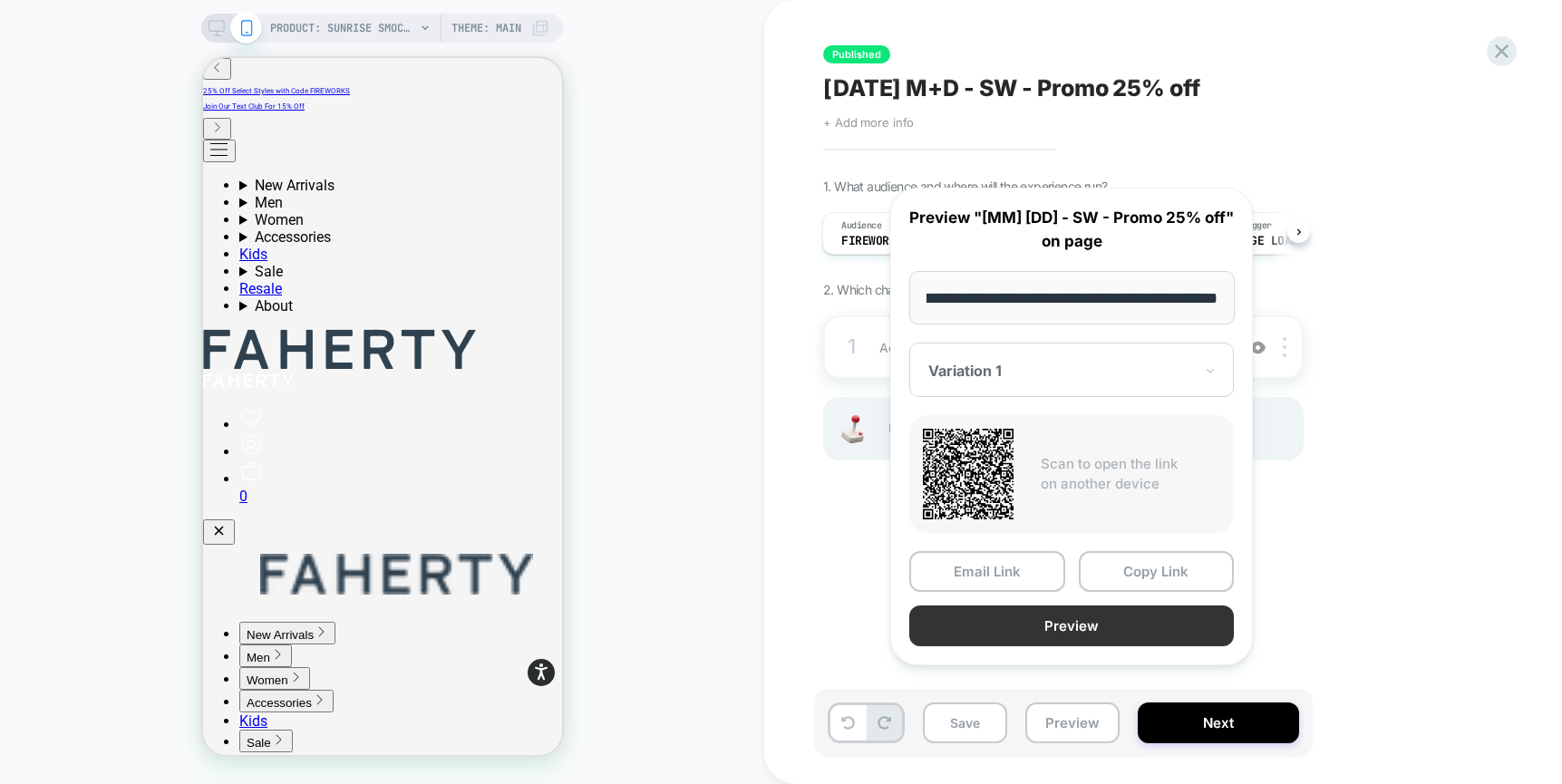 click on "Preview" at bounding box center [1072, 625] 